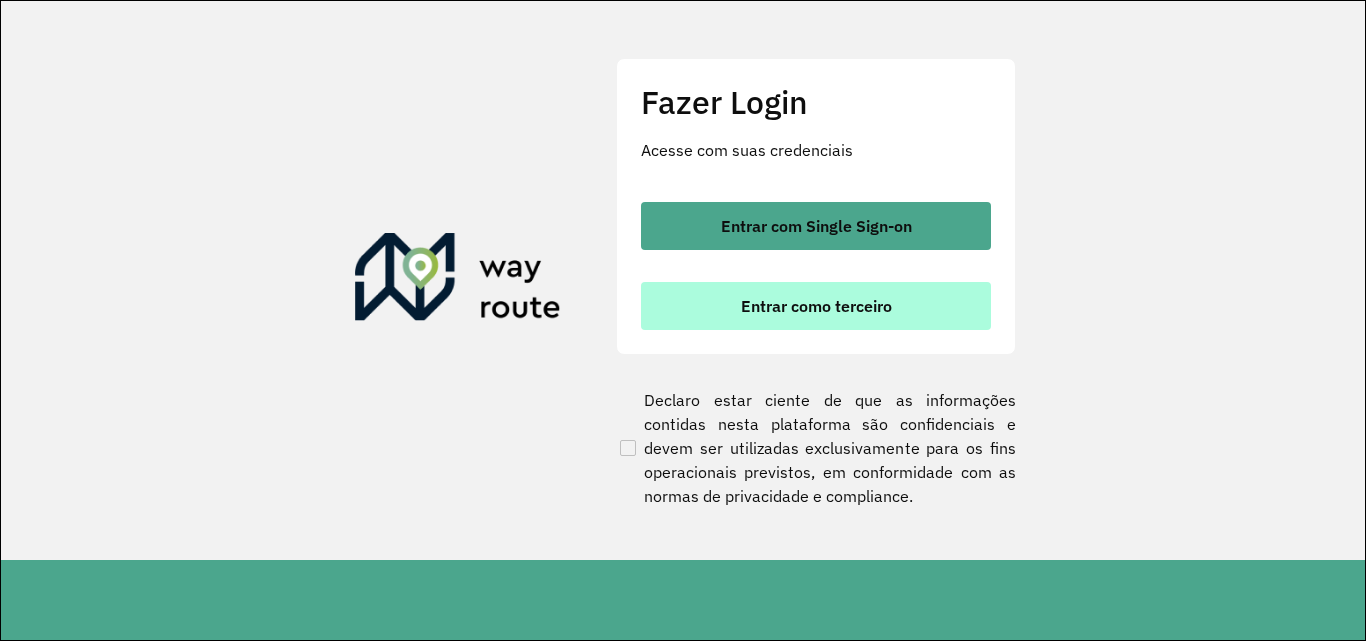 scroll, scrollTop: 0, scrollLeft: 0, axis: both 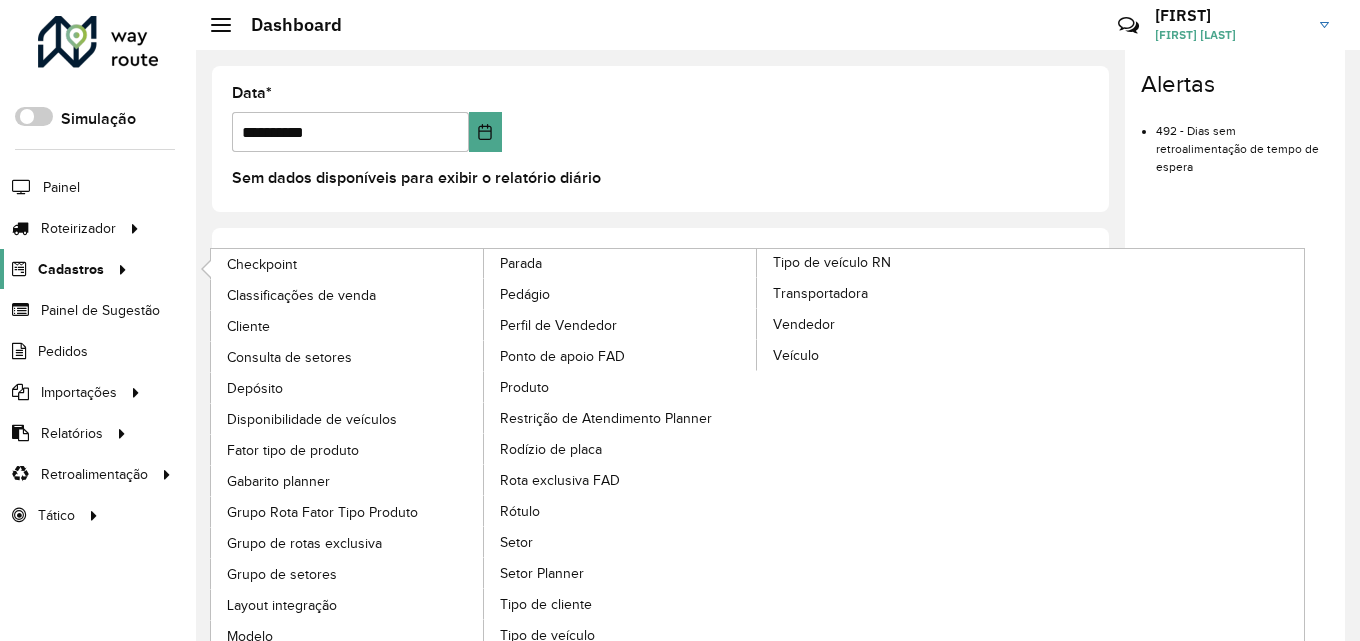 click on "Cadastros" 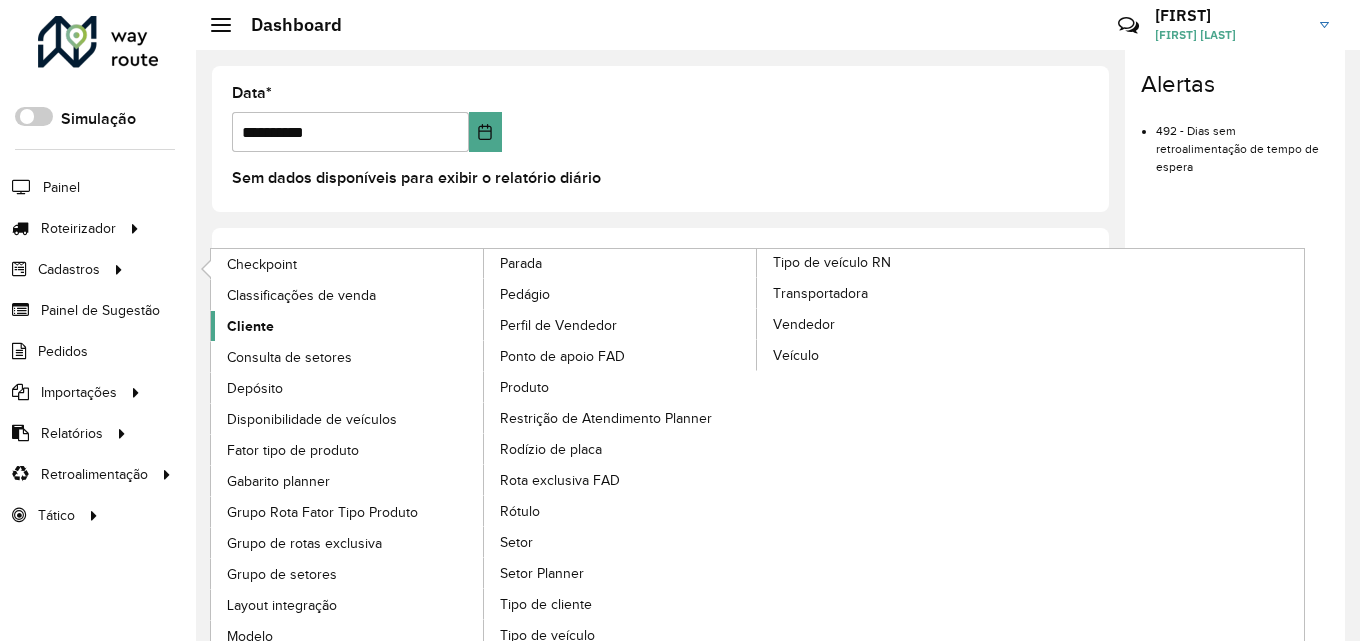 click on "Cliente" 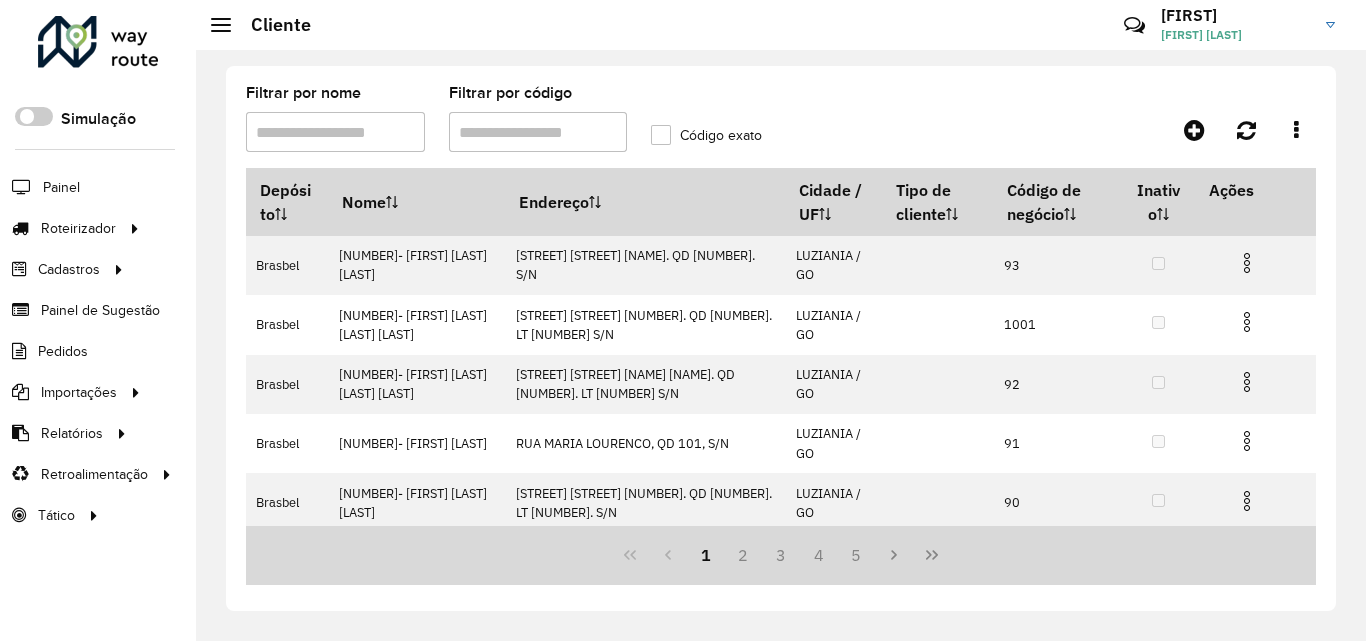 click on "Filtrar por código" at bounding box center [538, 132] 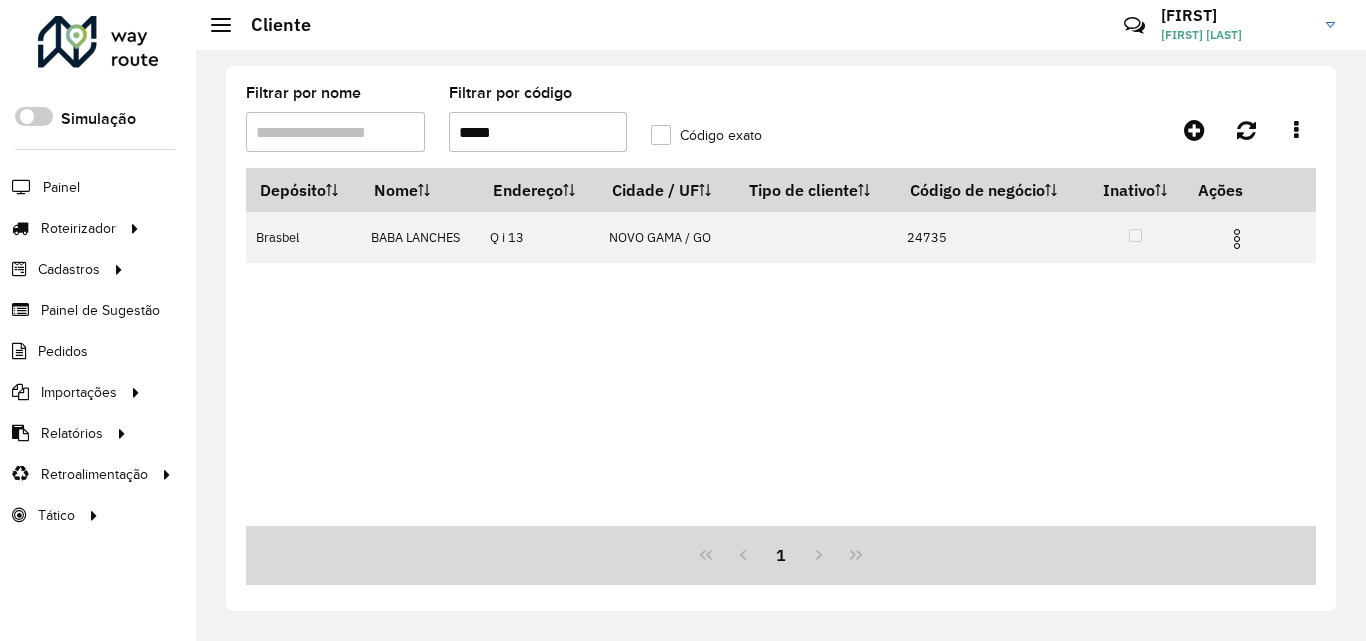 type on "*****" 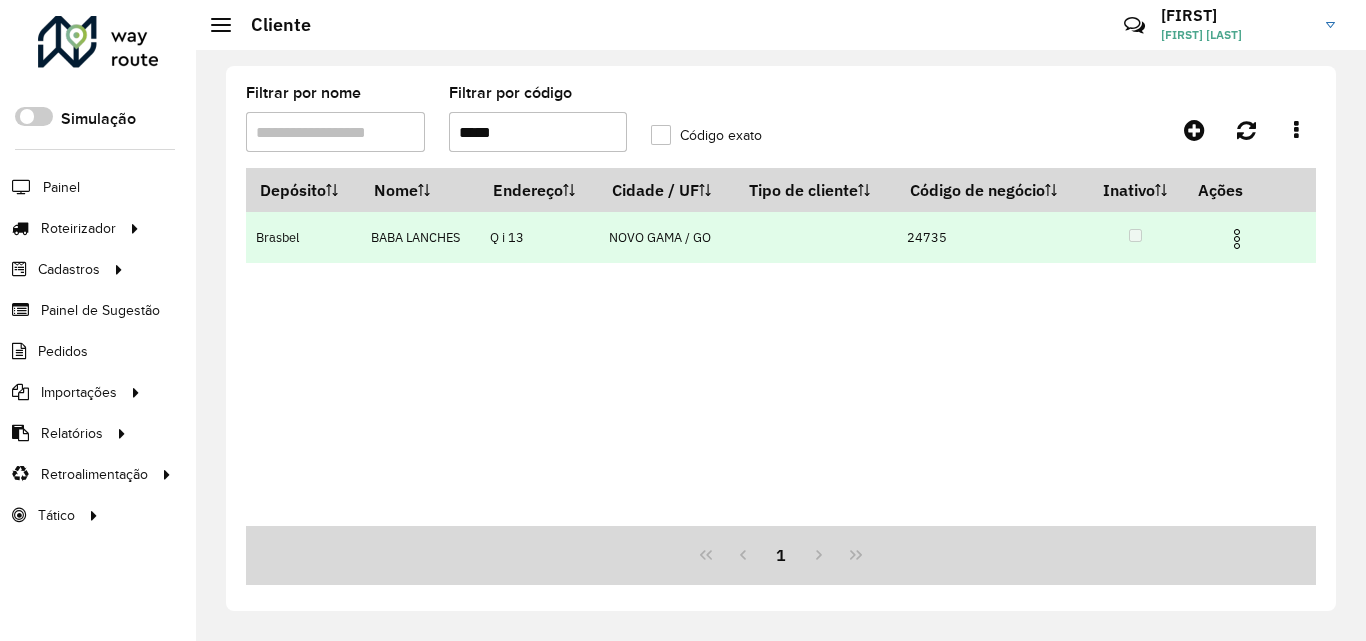 click at bounding box center (1237, 239) 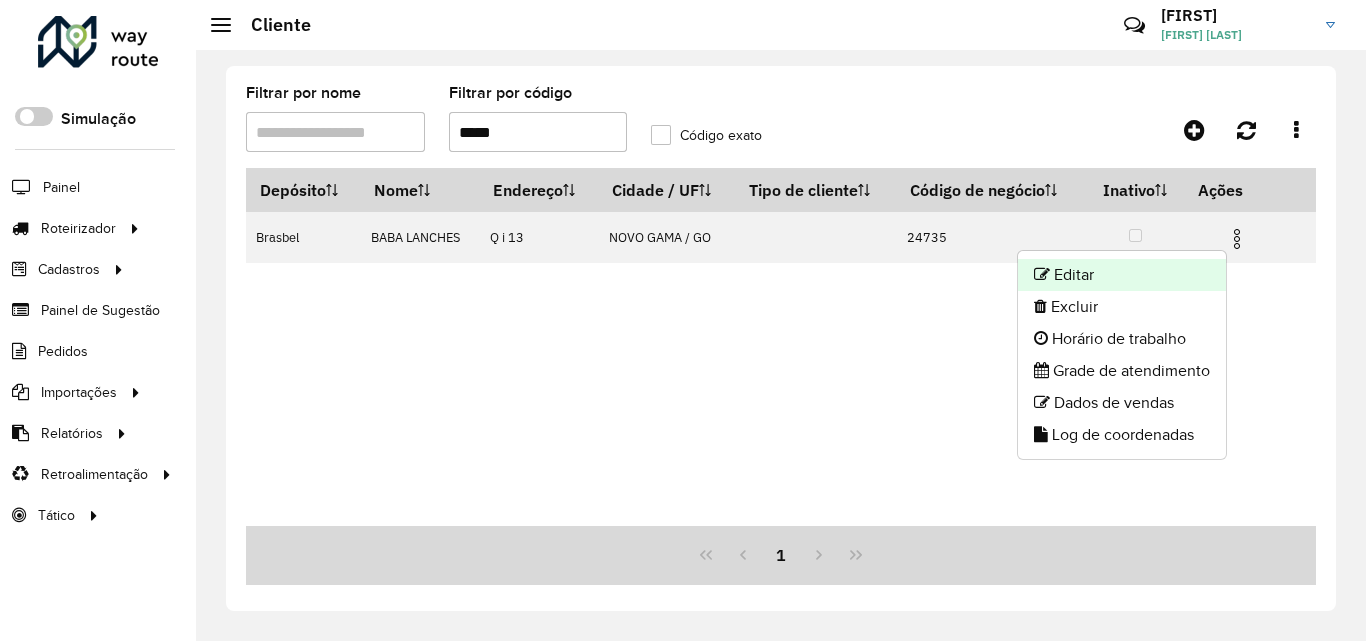 click on "Editar" 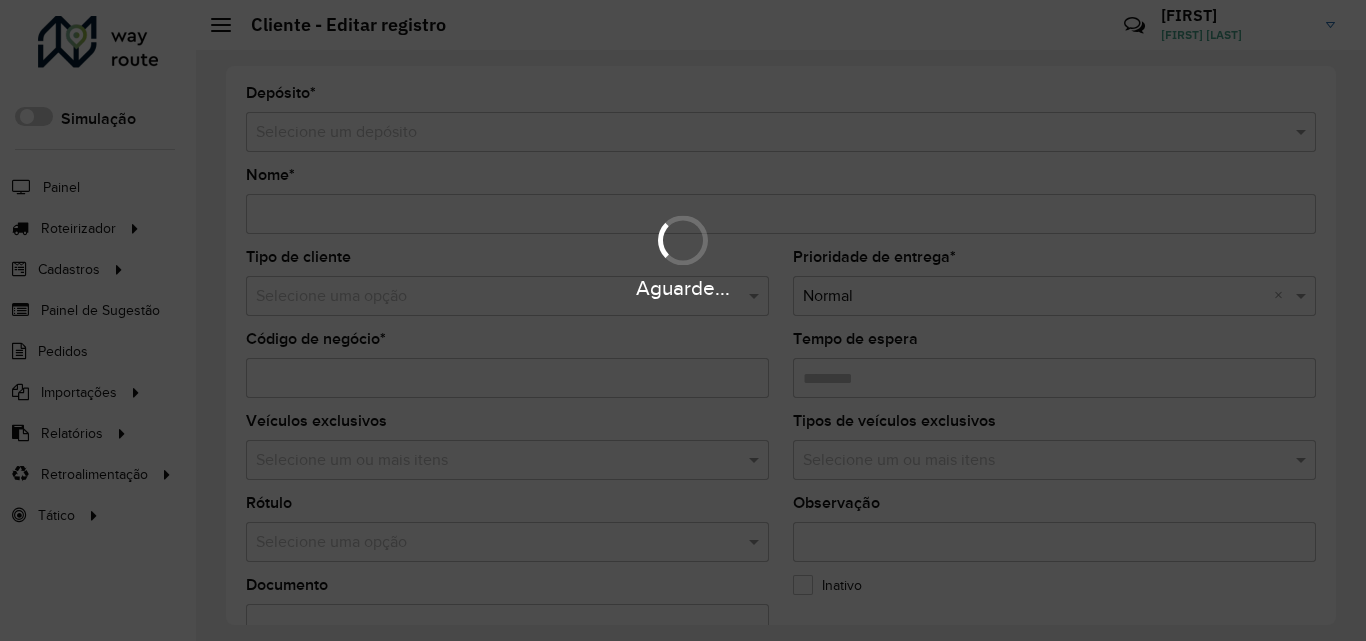 type on "**********" 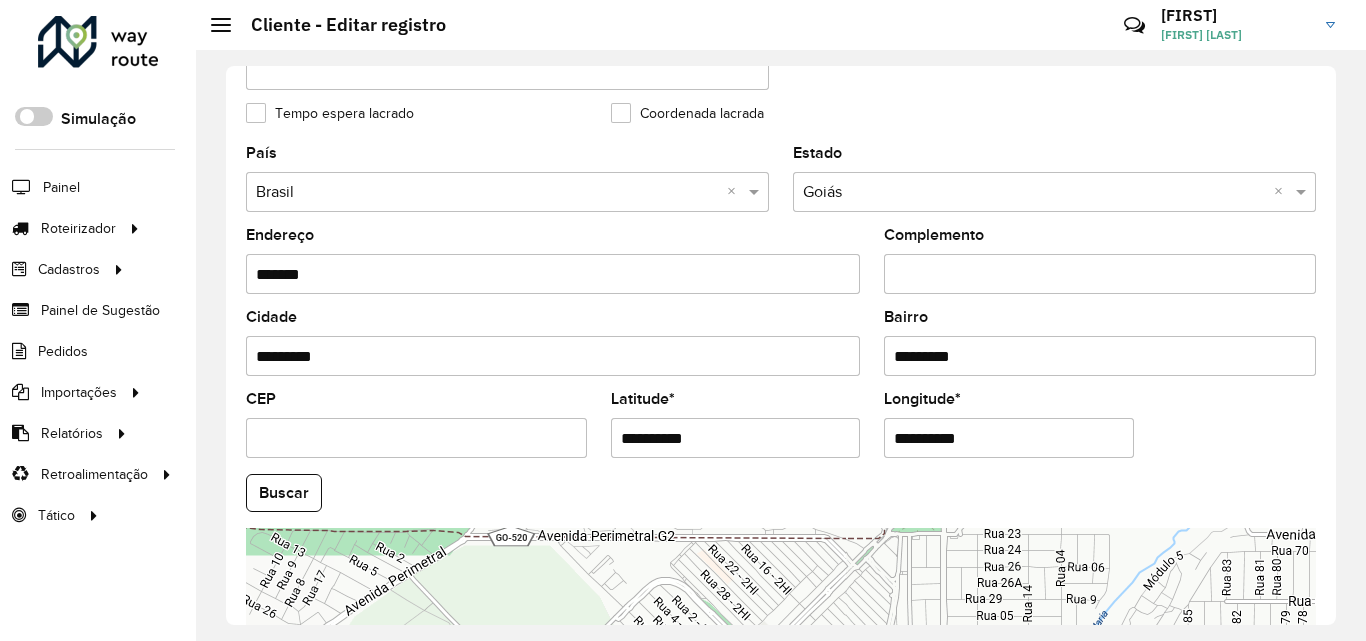 scroll, scrollTop: 600, scrollLeft: 0, axis: vertical 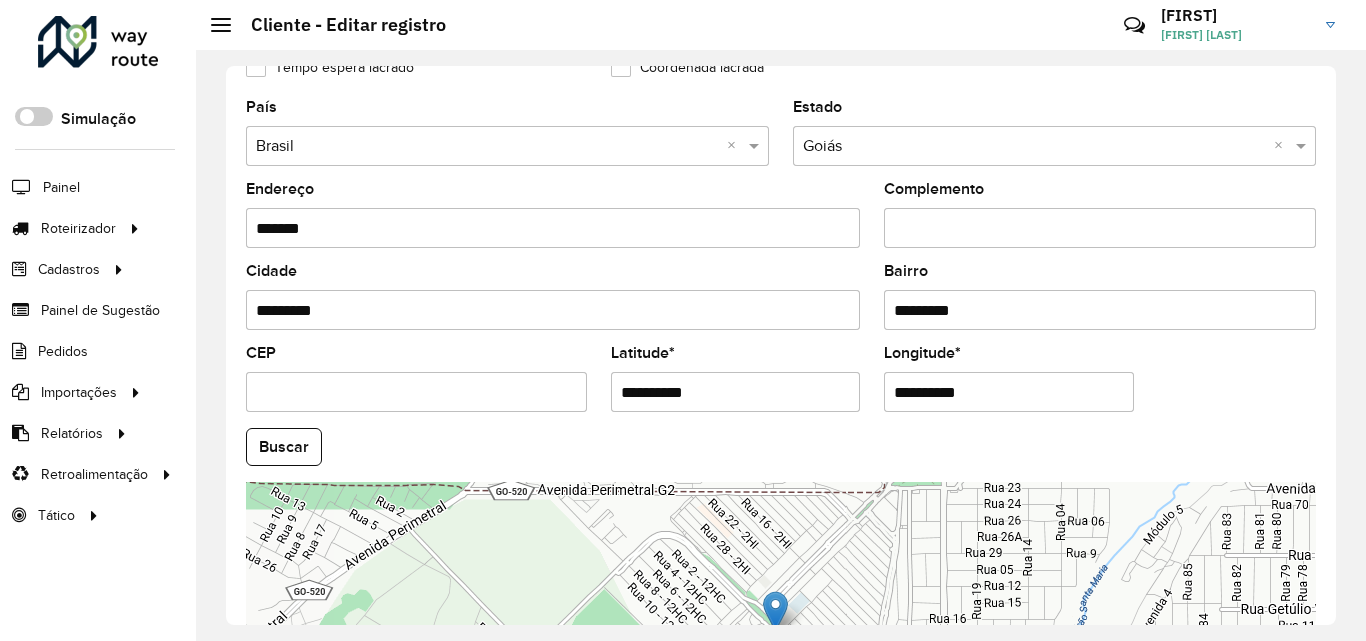 drag, startPoint x: 717, startPoint y: 388, endPoint x: 527, endPoint y: 401, distance: 190.44421 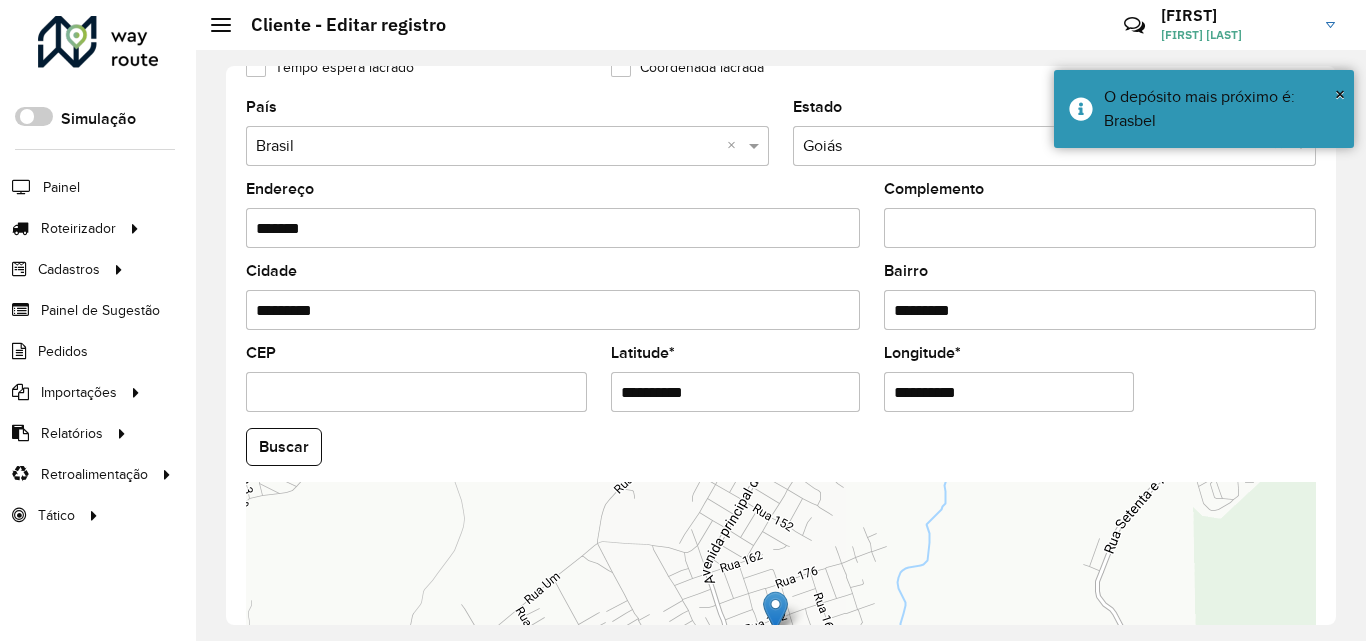drag, startPoint x: 1004, startPoint y: 391, endPoint x: 723, endPoint y: 404, distance: 281.30054 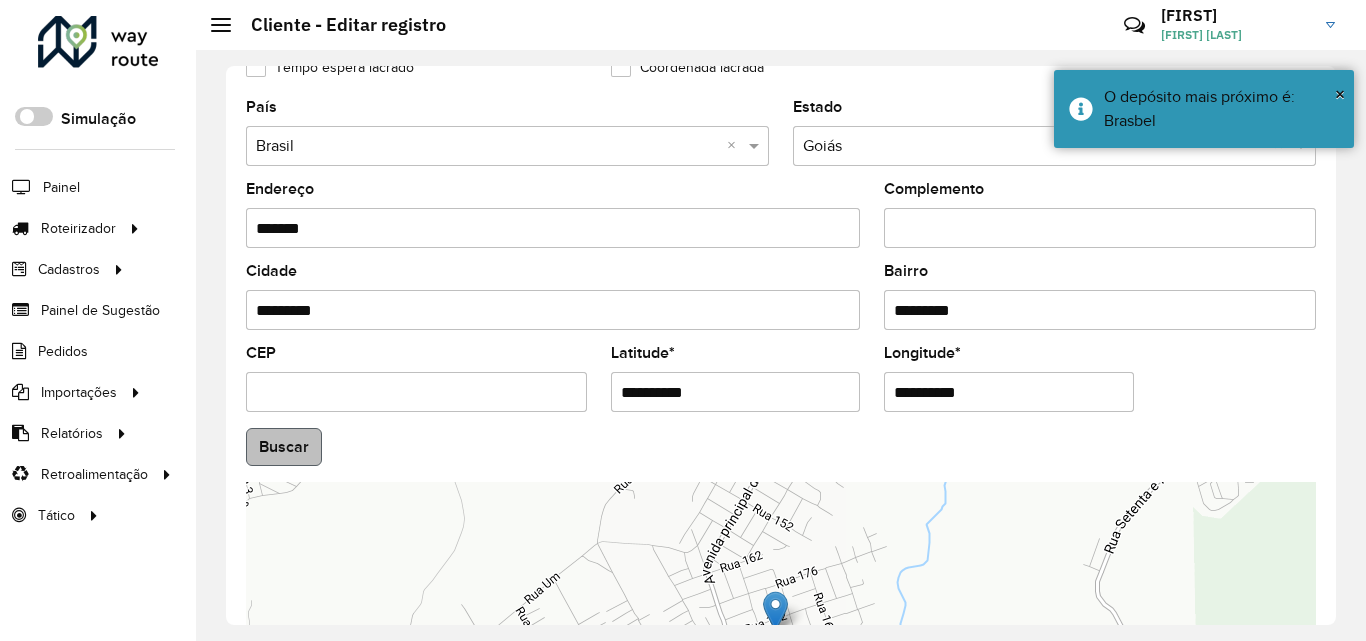 type on "**********" 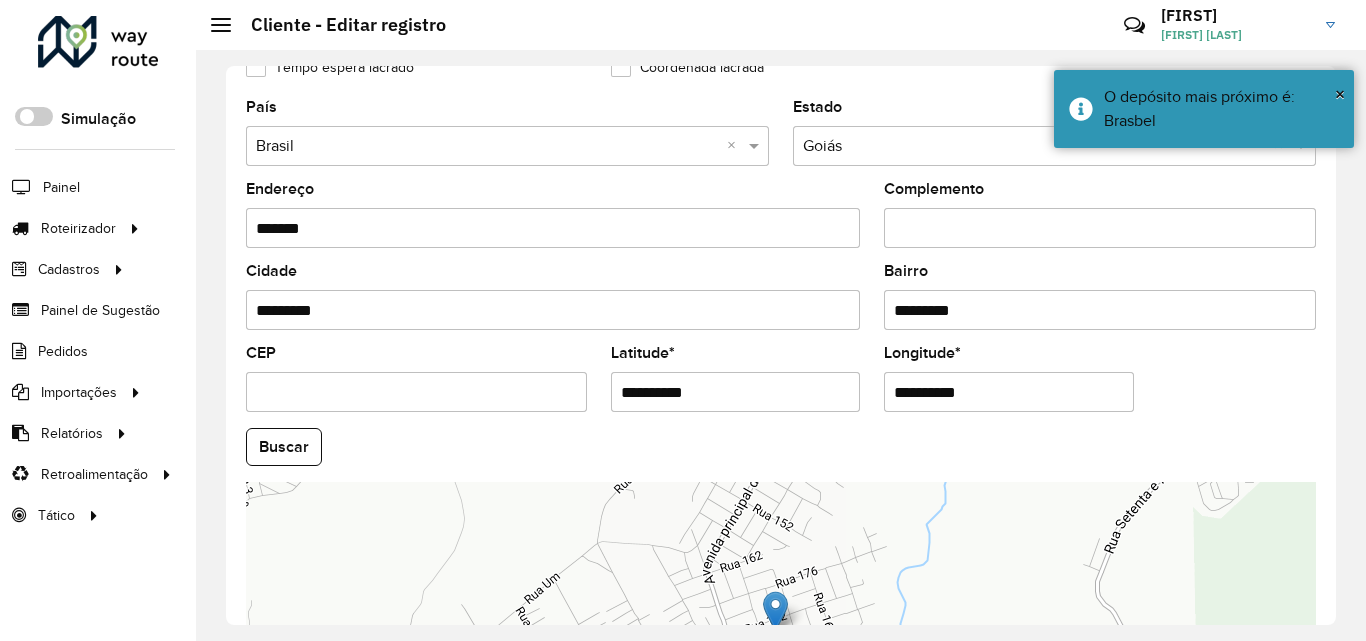 click on "Aguarde...  Pop-up bloqueado!  Seu navegador bloqueou automáticamente a abertura de uma nova janela.   Acesse as configurações e adicione o endereço do sistema a lista de permissão.   Fechar  Roteirizador AmbevTech Simulação Painel Roteirizador Entregas Vendas Cadastros Checkpoint Classificações de venda Cliente Consulta de setores Depósito Disponibilidade de veículos Fator tipo de produto Gabarito planner Grupo Rota Fator Tipo Produto Grupo de rotas exclusiva Grupo de setores Layout integração Modelo Parada Pedágio Perfil de Vendedor Ponto de apoio FAD Produto Restrição de Atendimento Planner Rodízio de placa Rota exclusiva FAD Rótulo Setor Setor Planner Tipo de cliente Tipo de veículo Tipo de veículo RN Transportadora Vendedor Veículo Painel de Sugestão Pedidos Importações Classificação e volume de venda Clientes Fator tipo produto Gabarito planner Grade de atendimento Janela de atendimento Localização Pedidos Restrição de Atendimento Planner Tempo de espera Vendedor Veículos" at bounding box center [683, 320] 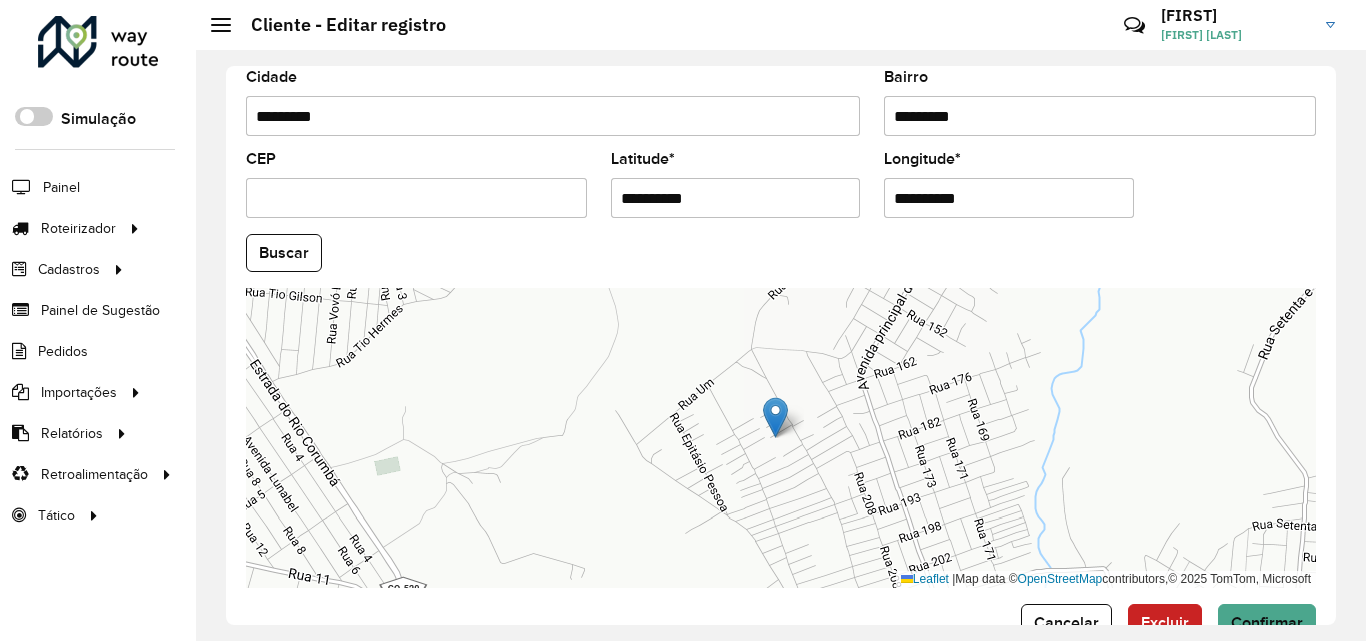 scroll, scrollTop: 847, scrollLeft: 0, axis: vertical 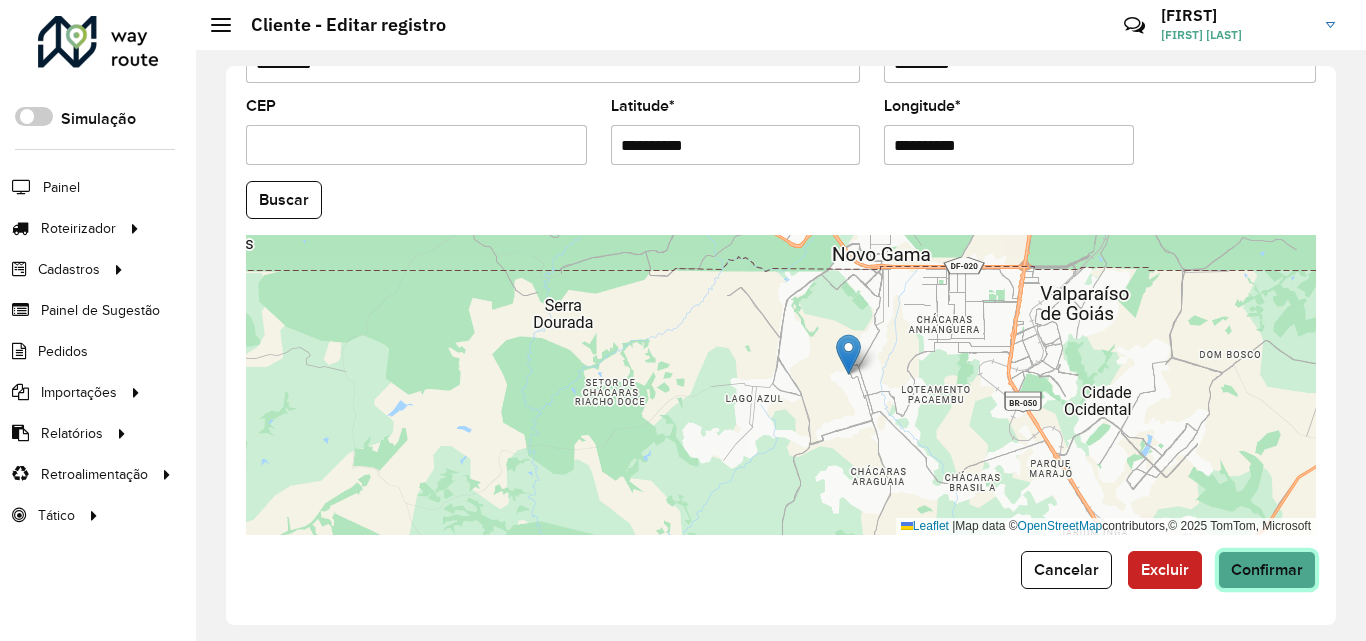 click on "Confirmar" 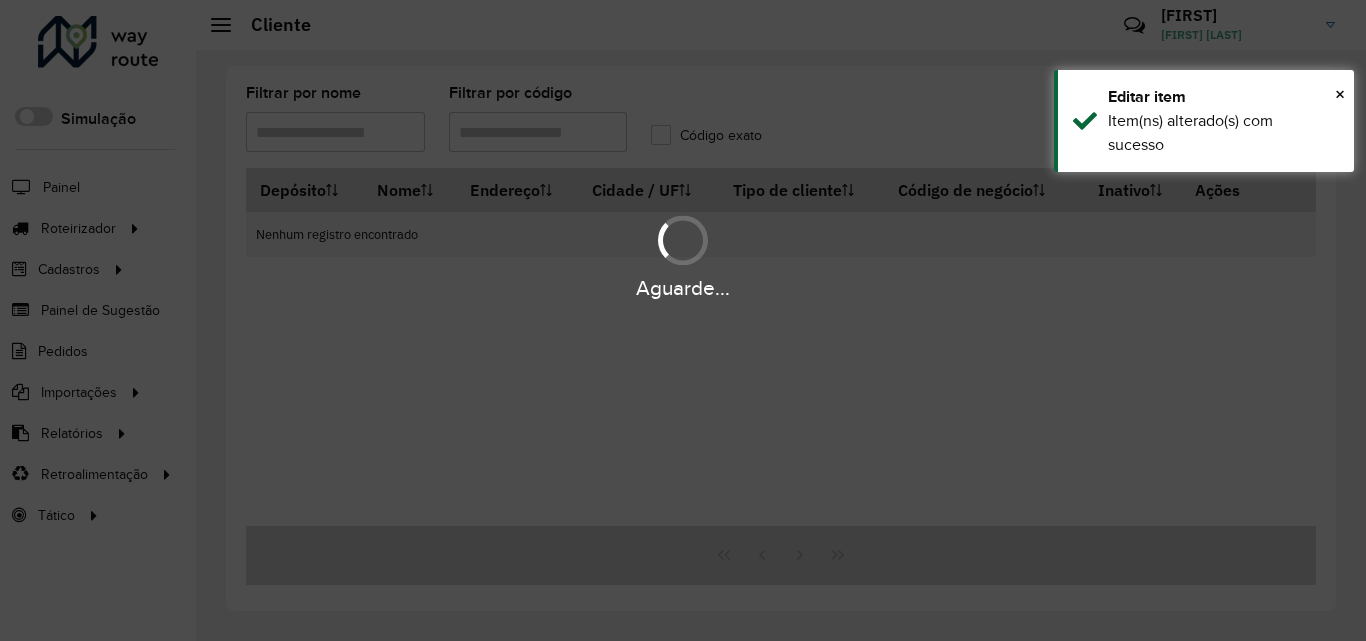 type on "*****" 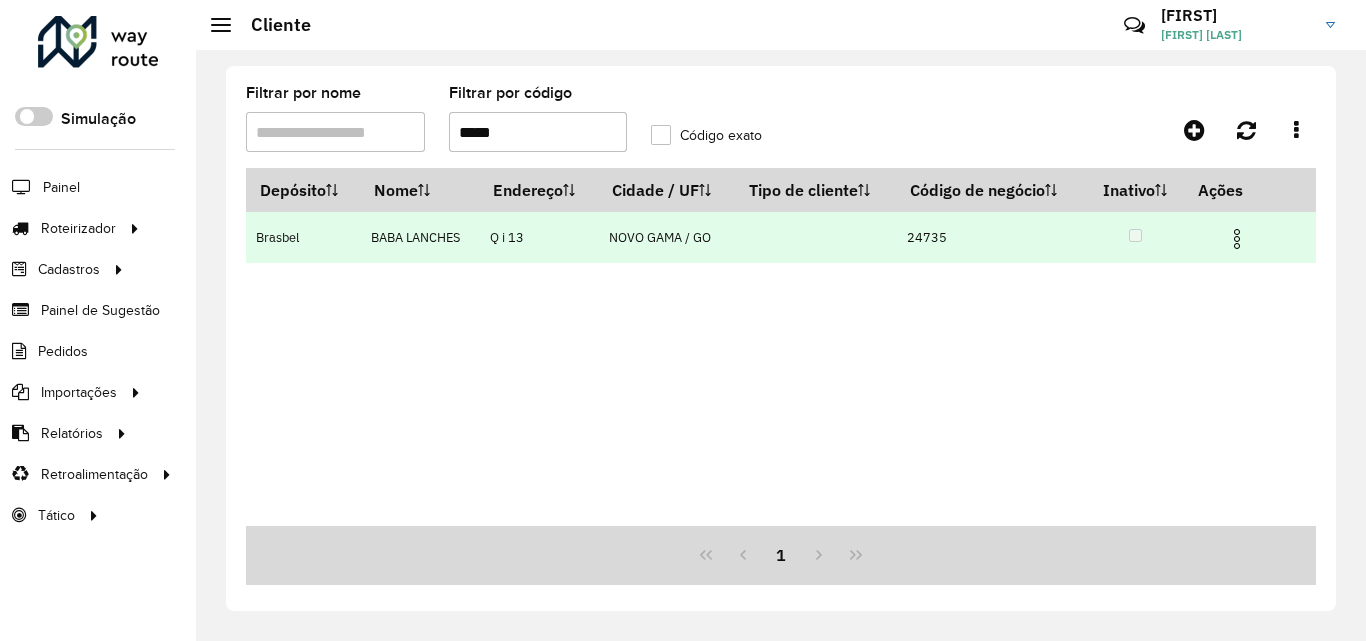 click at bounding box center (1237, 239) 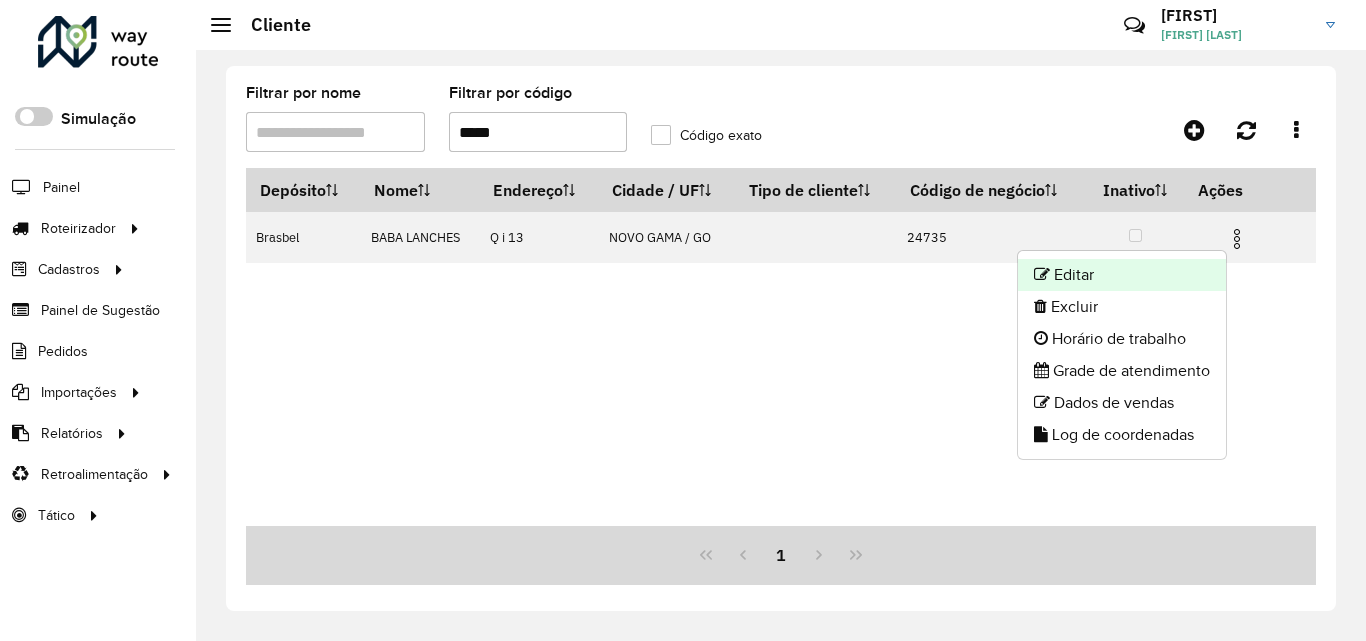 click on "Editar" 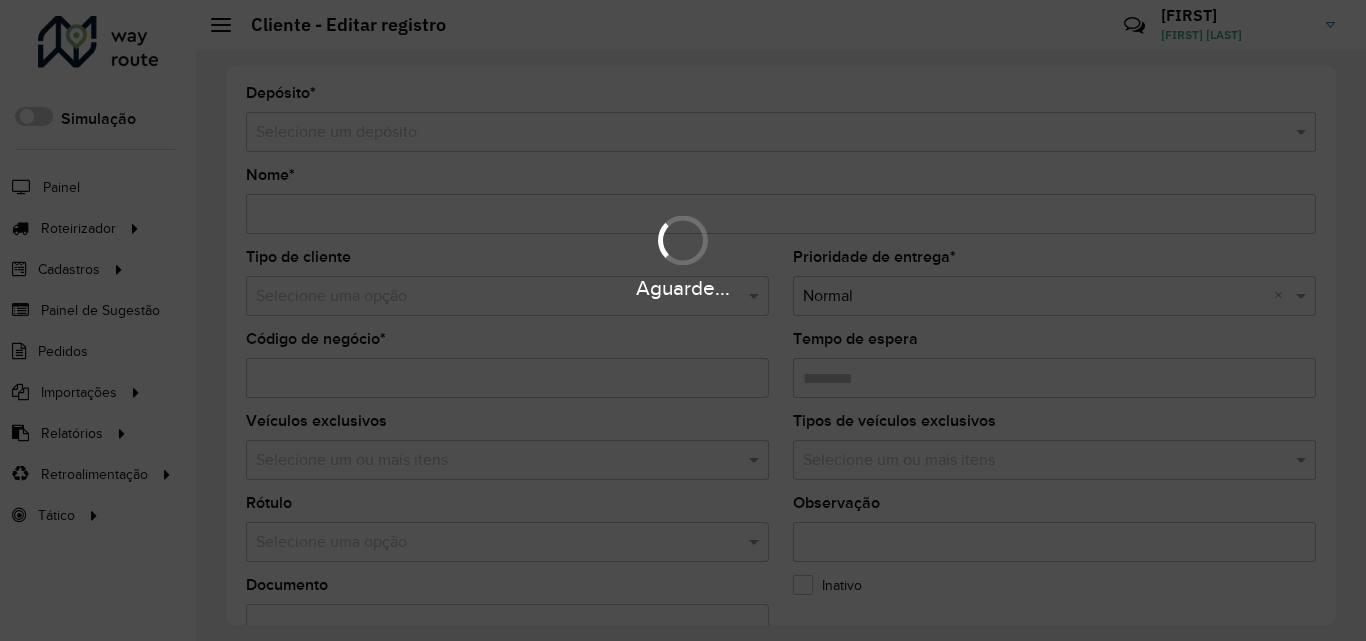 type on "**********" 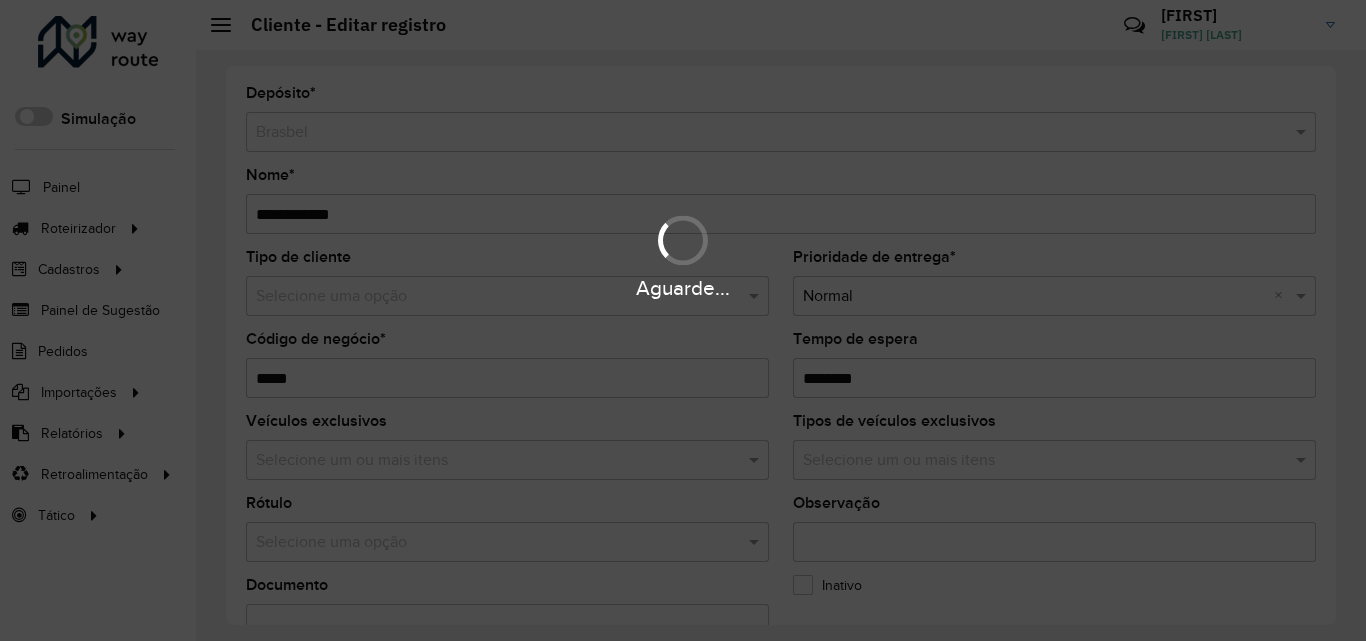 drag, startPoint x: 1334, startPoint y: 269, endPoint x: 1336, endPoint y: 288, distance: 19.104973 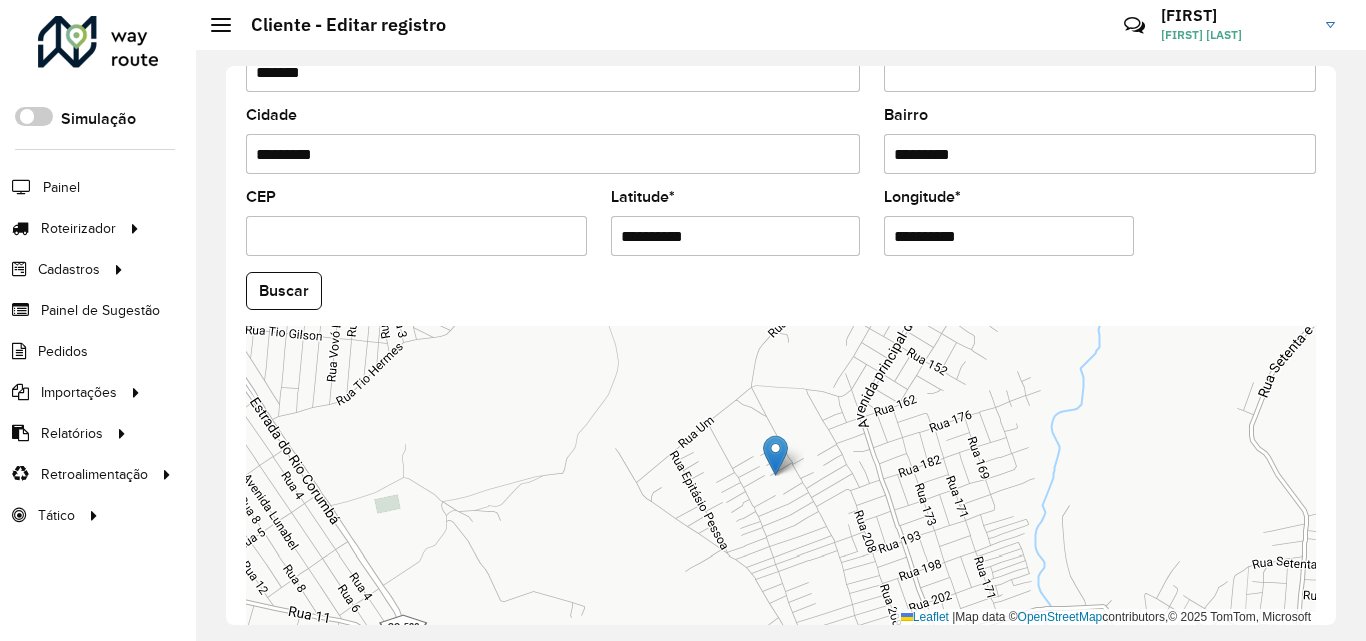 scroll, scrollTop: 847, scrollLeft: 0, axis: vertical 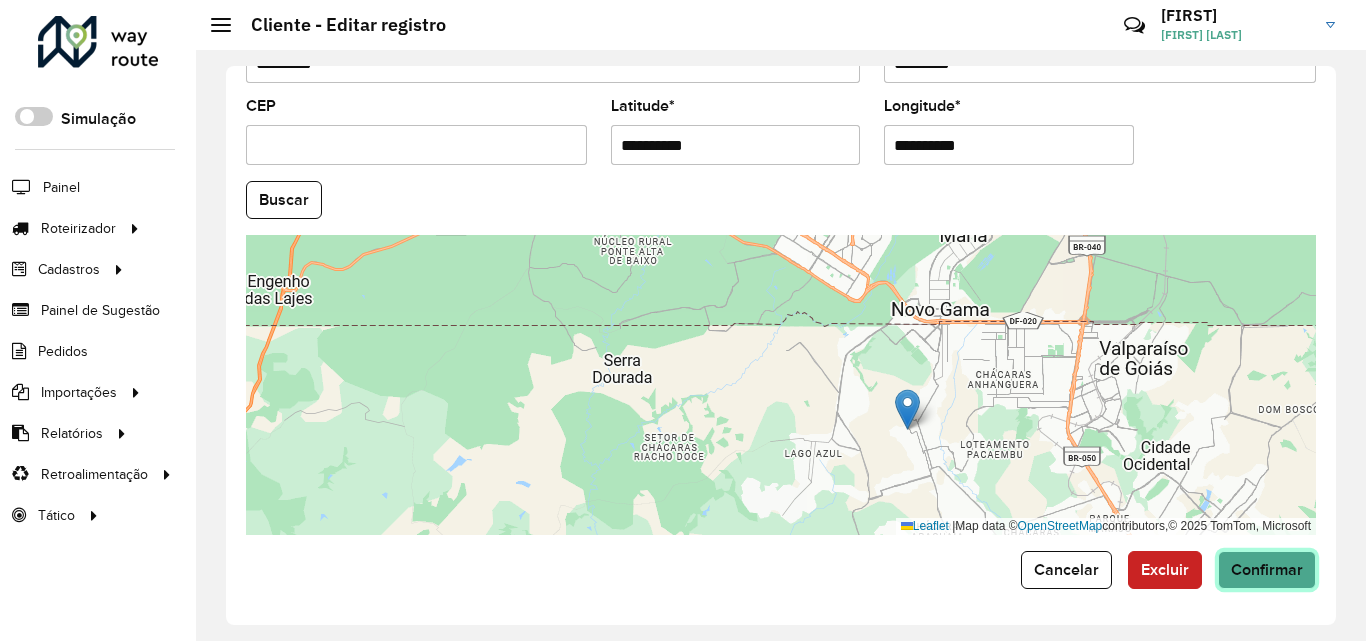 click on "Confirmar" 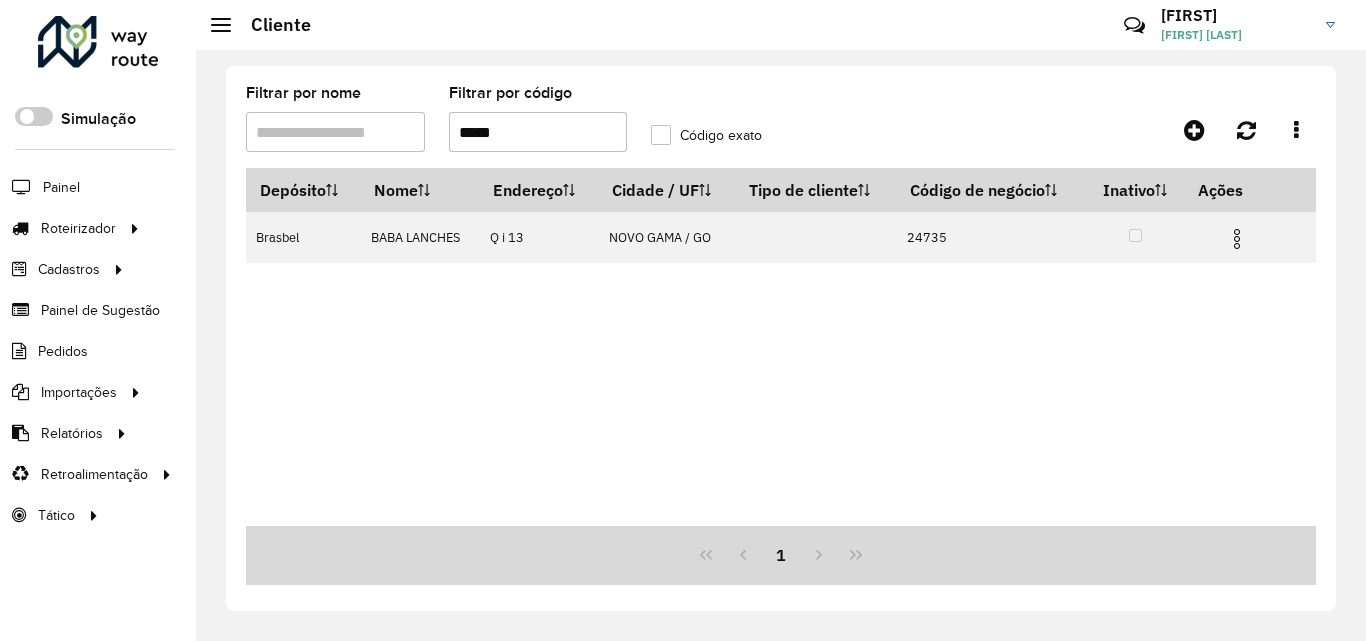 drag, startPoint x: 520, startPoint y: 138, endPoint x: 403, endPoint y: 145, distance: 117.20921 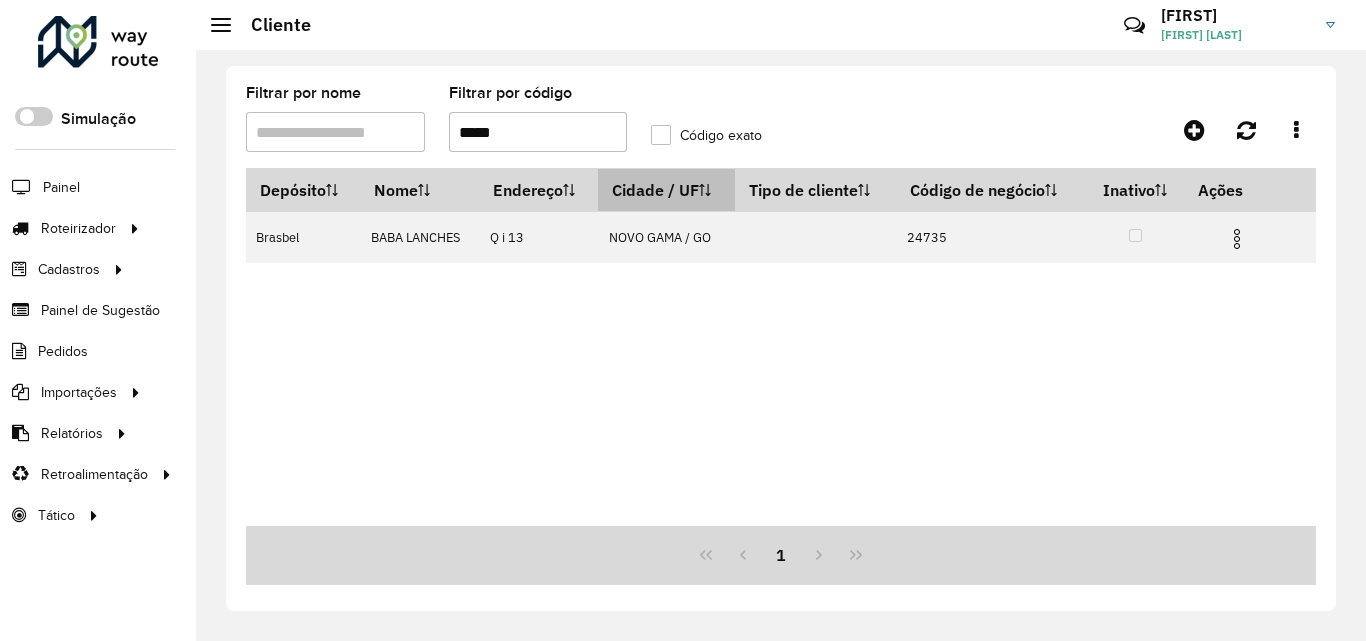 paste 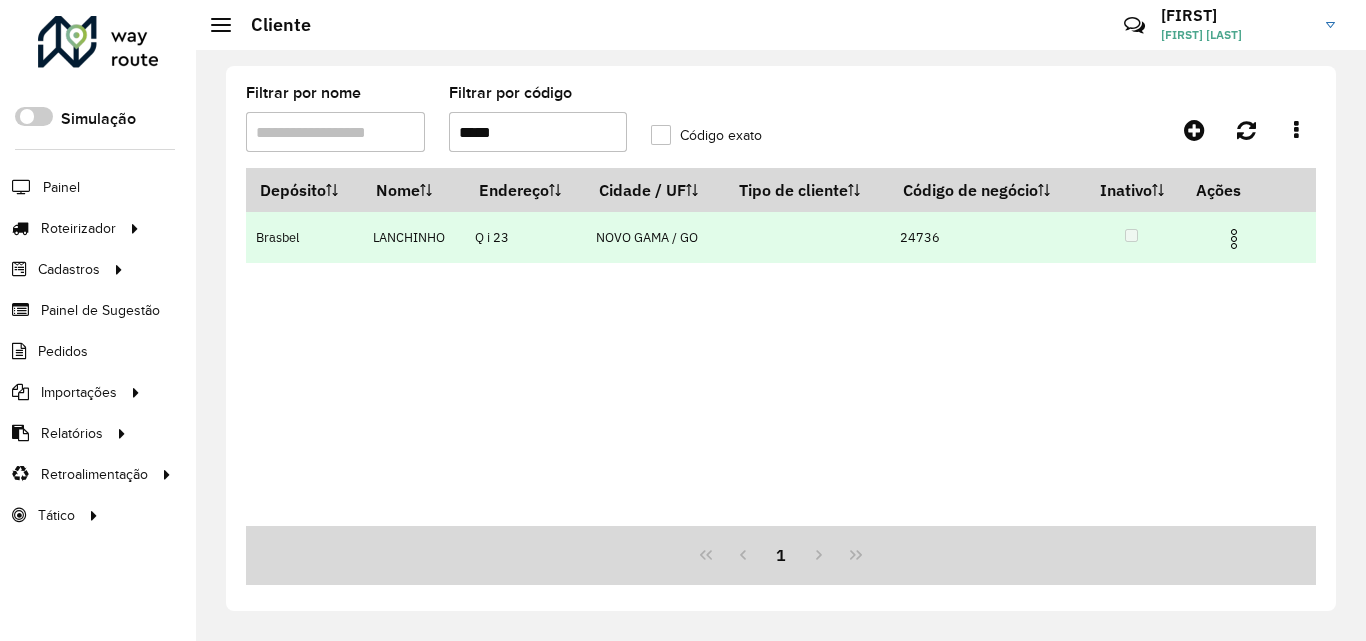 type on "*****" 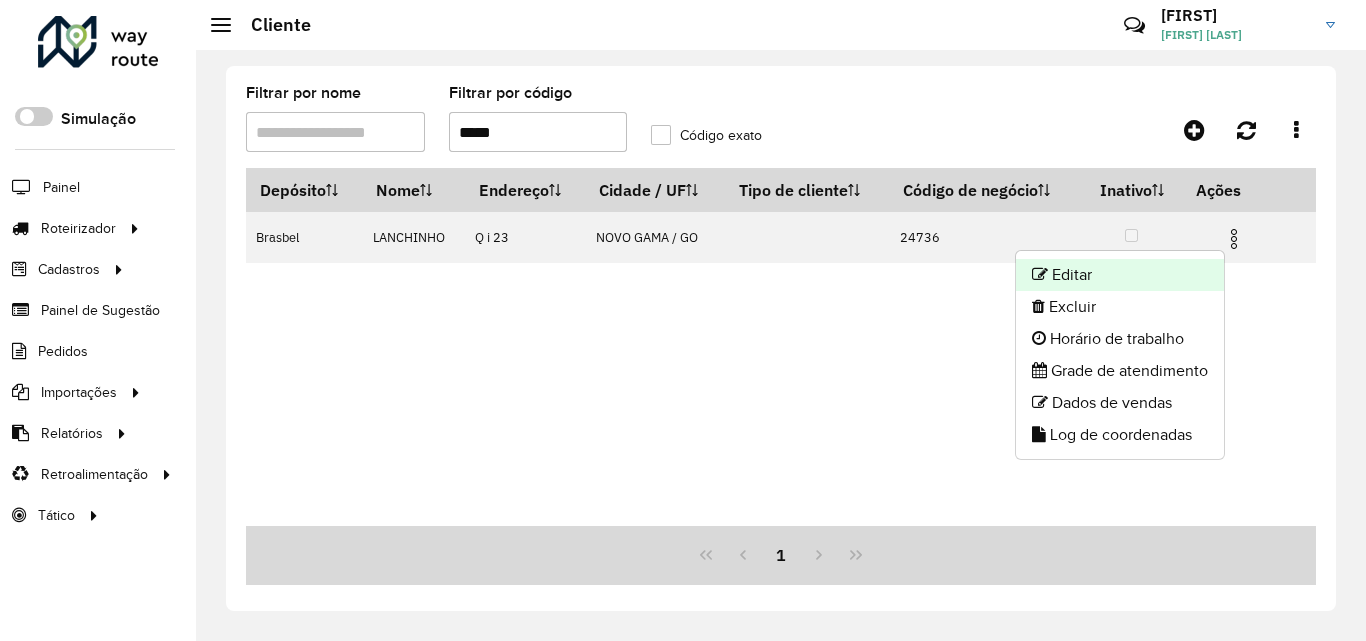 click on "Editar" 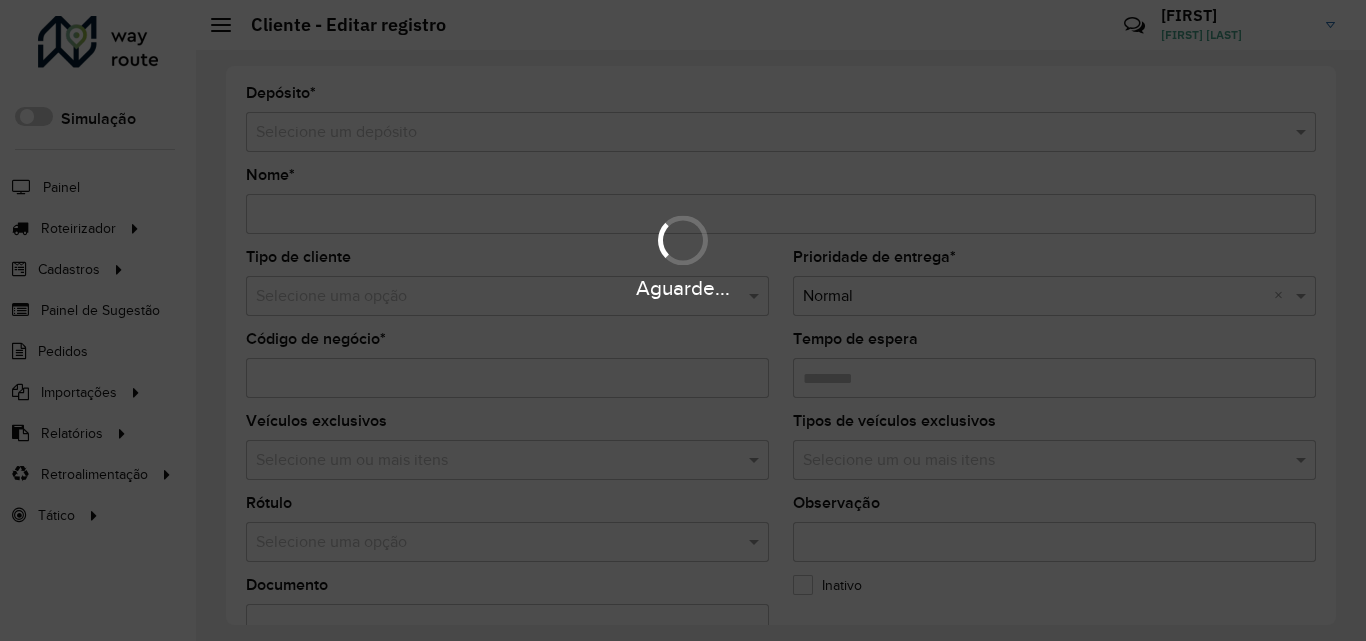 type on "*********" 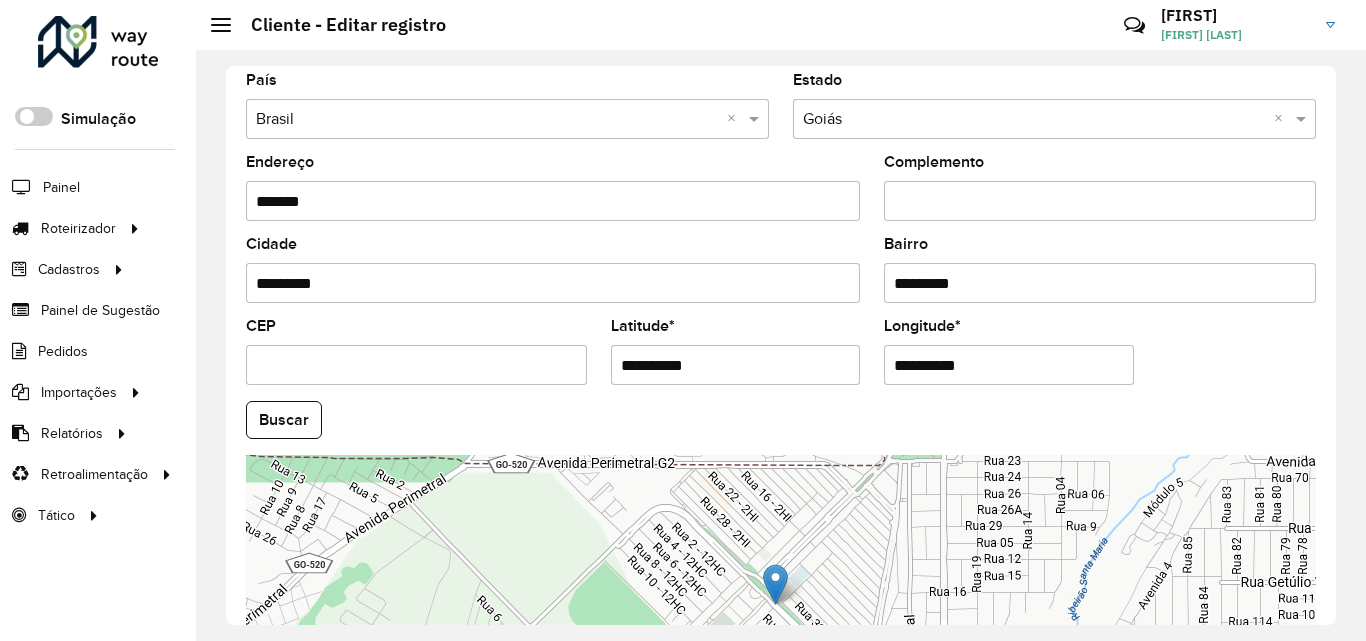 scroll, scrollTop: 700, scrollLeft: 0, axis: vertical 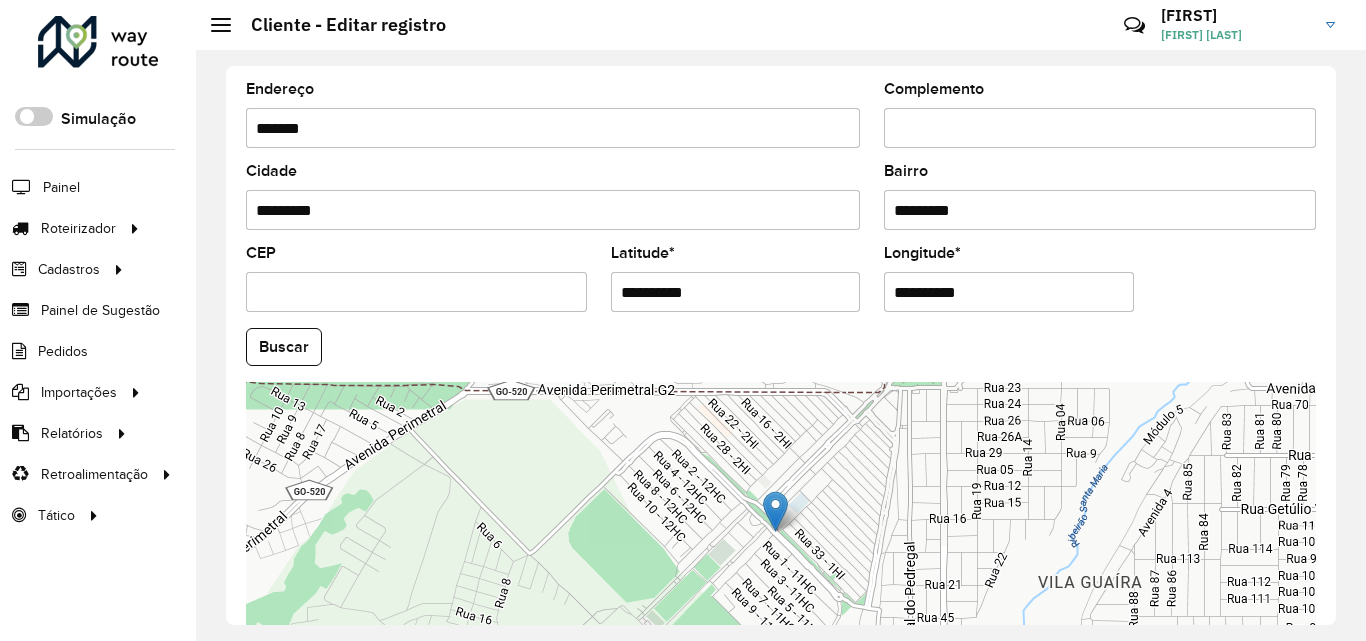 drag, startPoint x: 721, startPoint y: 287, endPoint x: 506, endPoint y: 291, distance: 215.0372 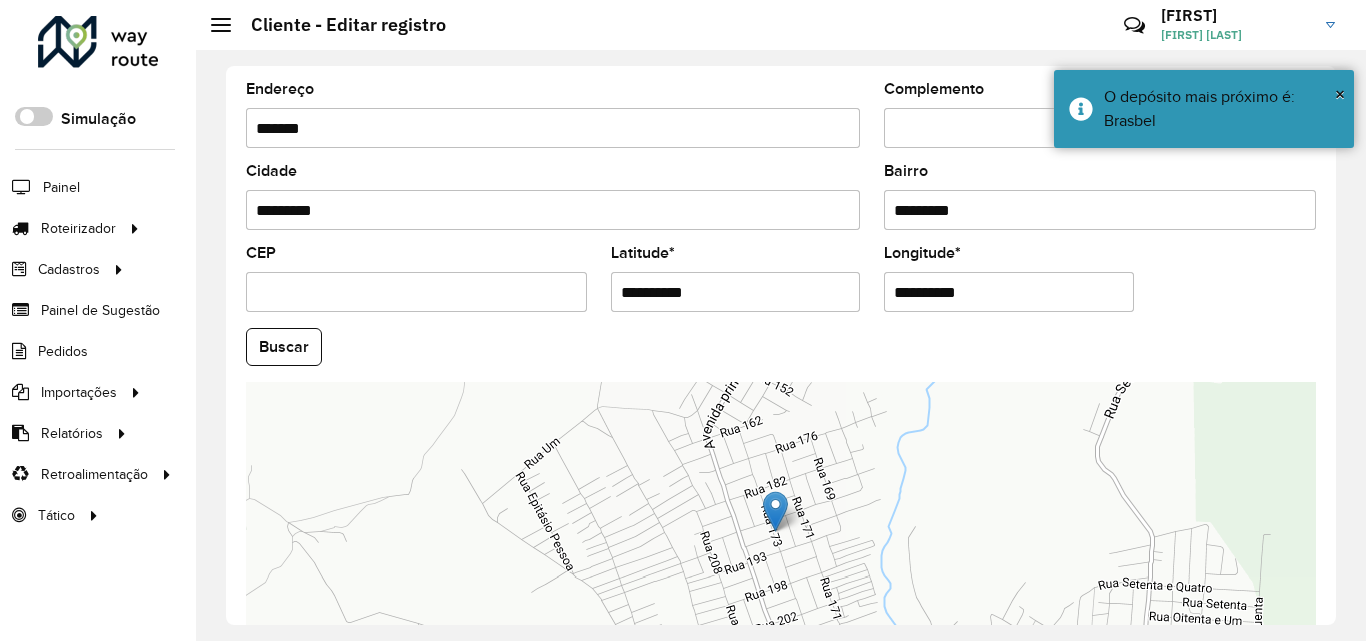 drag, startPoint x: 909, startPoint y: 292, endPoint x: 761, endPoint y: 293, distance: 148.00337 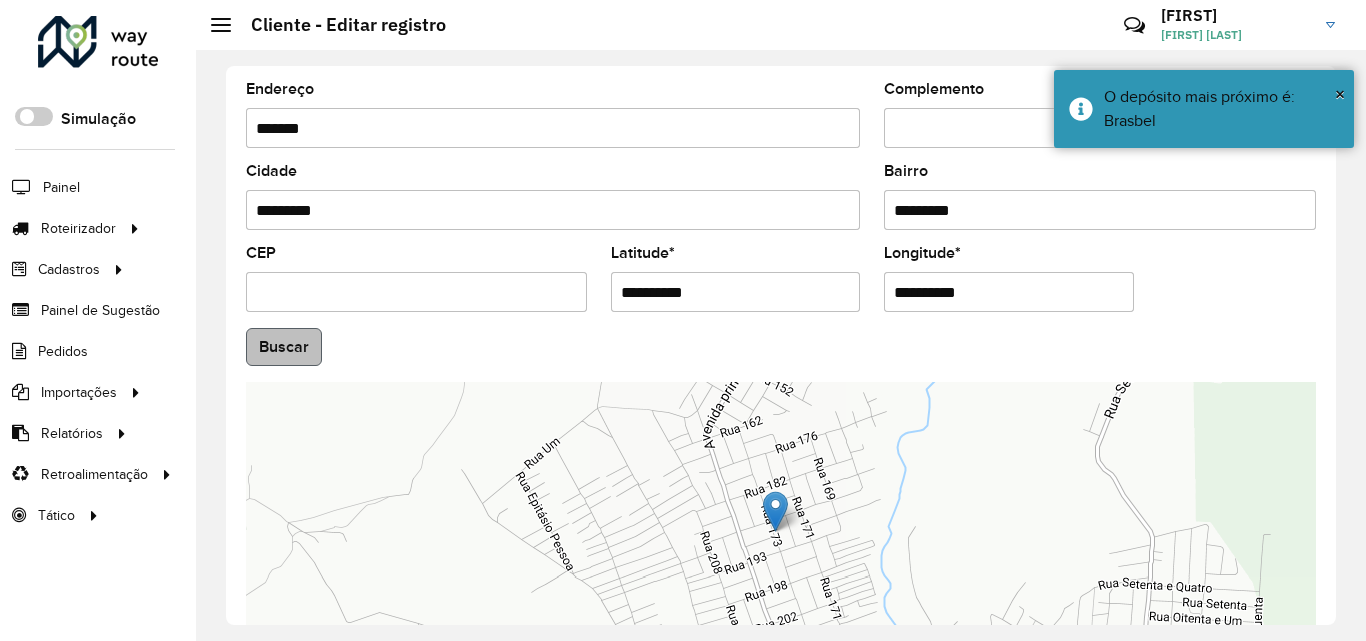type on "**********" 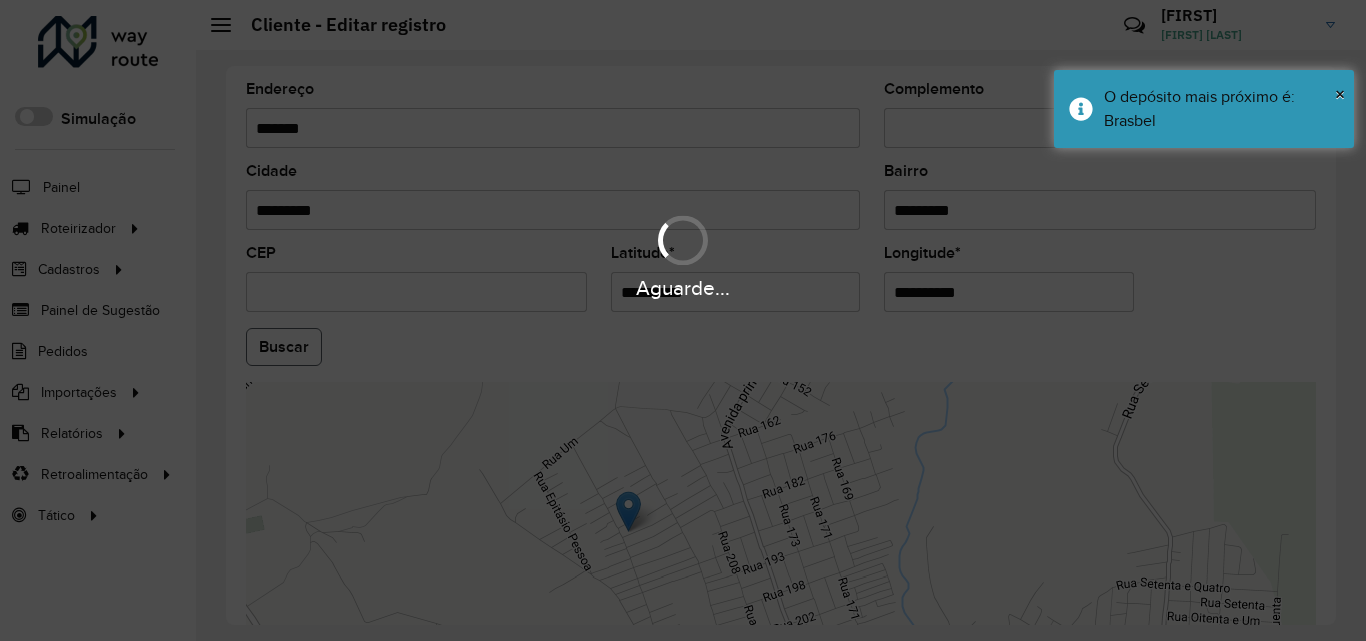 click on "Aguarde...  Pop-up bloqueado!  Seu navegador bloqueou automáticamente a abertura de uma nova janela.   Acesse as configurações e adicione o endereço do sistema a lista de permissão.   Fechar  Roteirizador AmbevTech Simulação Painel Roteirizador Entregas Vendas Cadastros Checkpoint Classificações de venda Cliente Consulta de setores Depósito Disponibilidade de veículos Fator tipo de produto Gabarito planner Grupo Rota Fator Tipo Produto Grupo de rotas exclusiva Grupo de setores Layout integração Modelo Parada Pedágio Perfil de Vendedor Ponto de apoio FAD Produto Restrição de Atendimento Planner Rodízio de placa Rota exclusiva FAD Rótulo Setor Setor Planner Tipo de cliente Tipo de veículo Tipo de veículo RN Transportadora Vendedor Veículo Painel de Sugestão Pedidos Importações Classificação e volume de venda Clientes Fator tipo produto Gabarito planner Grade de atendimento Janela de atendimento Localização Pedidos Restrição de Atendimento Planner Tempo de espera Vendedor Veículos" at bounding box center (683, 320) 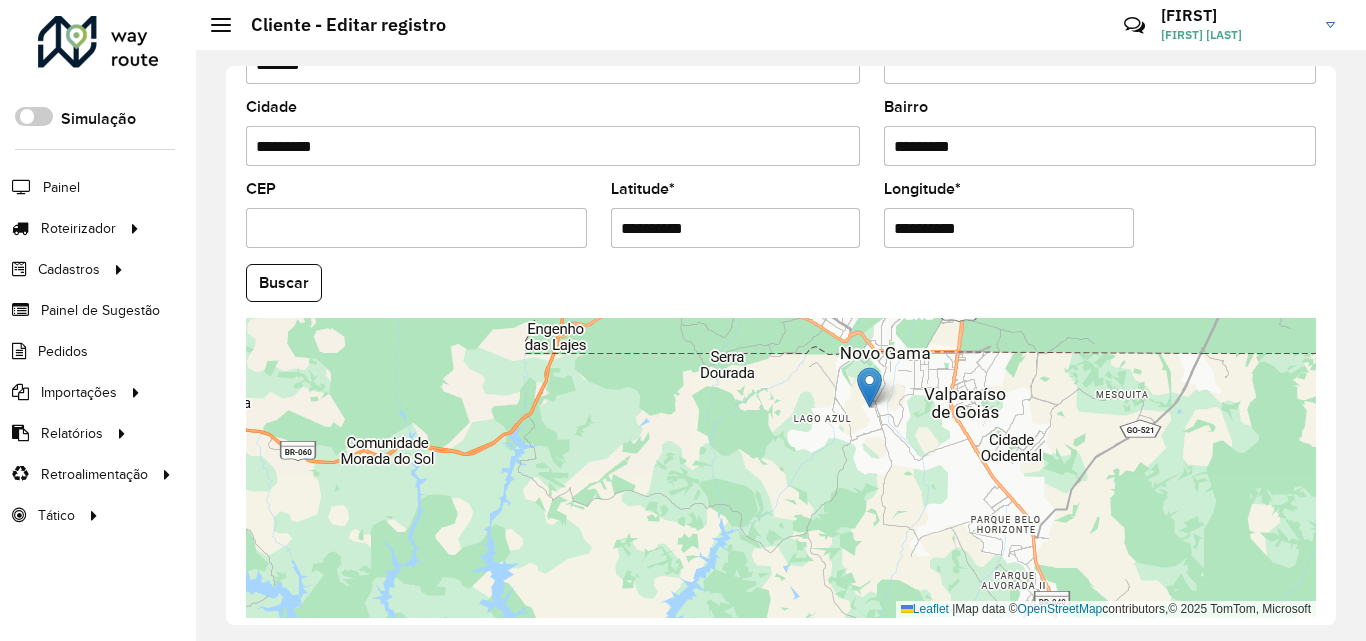 scroll, scrollTop: 847, scrollLeft: 0, axis: vertical 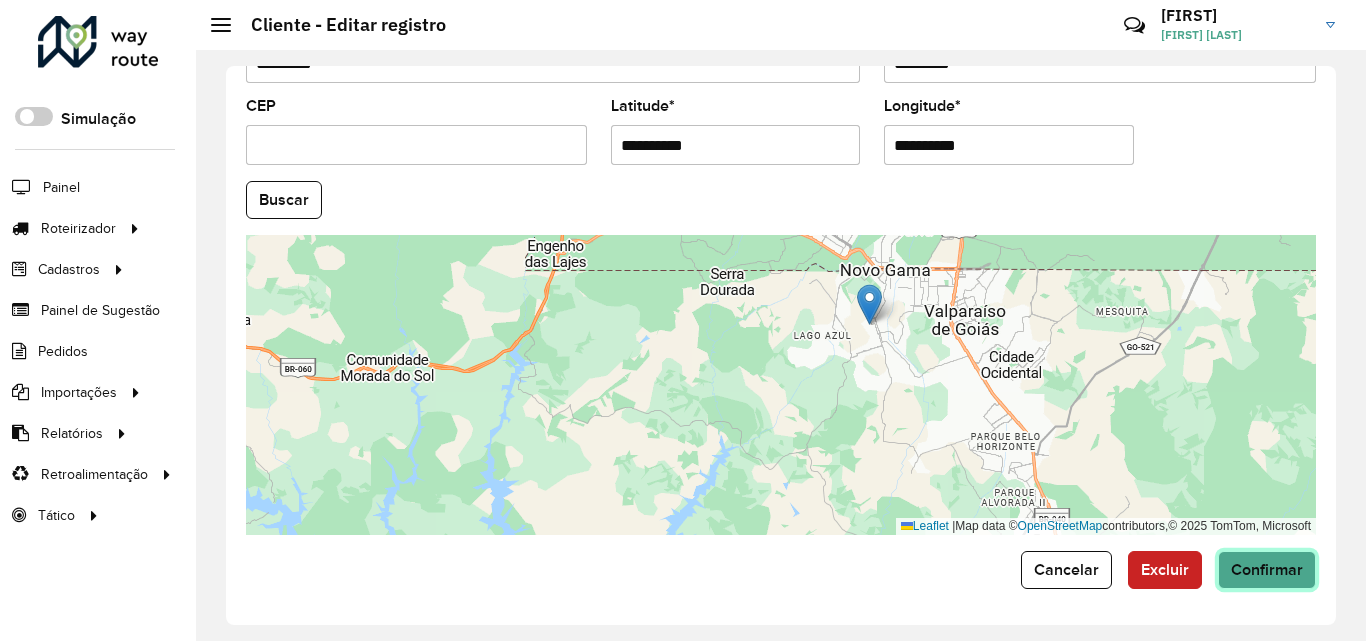 click on "Confirmar" 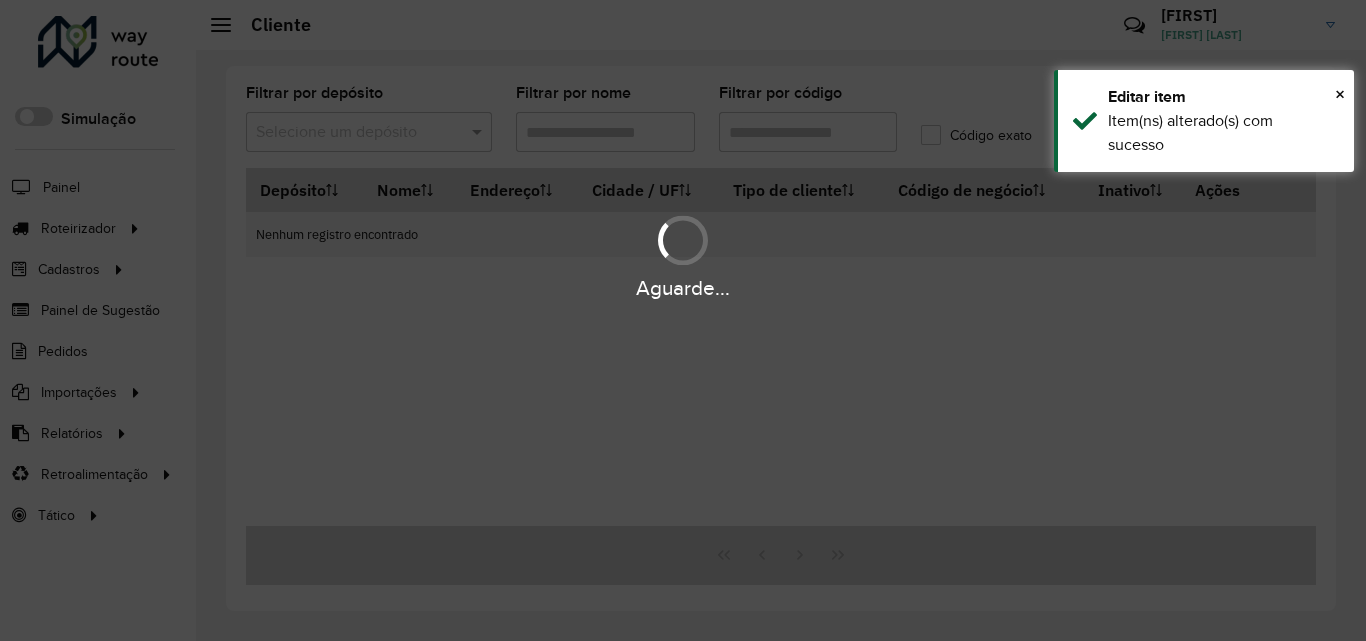 type on "*****" 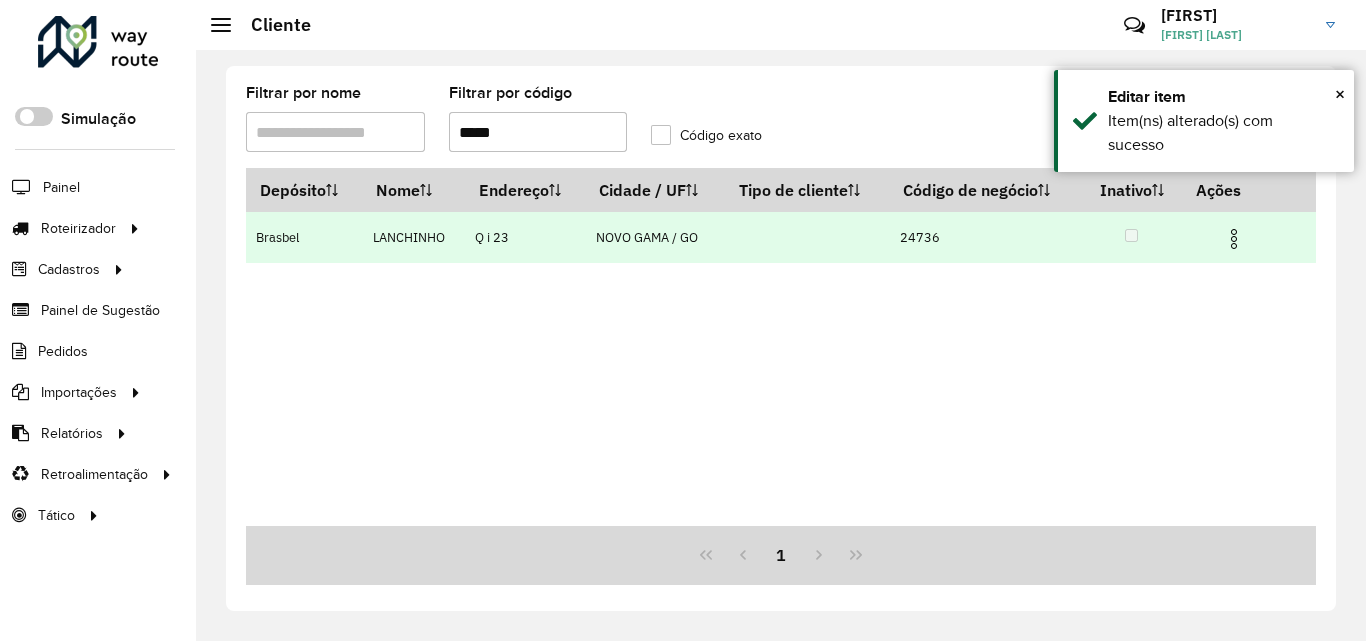 click at bounding box center [1234, 239] 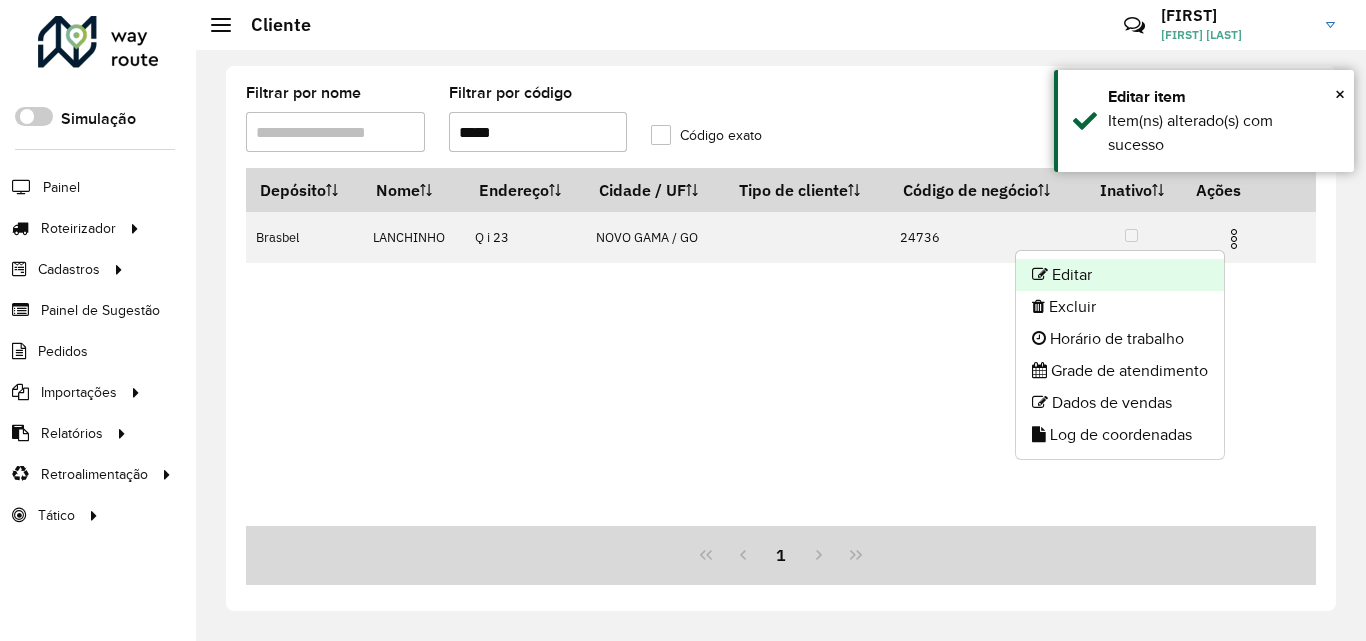 click on "Editar" 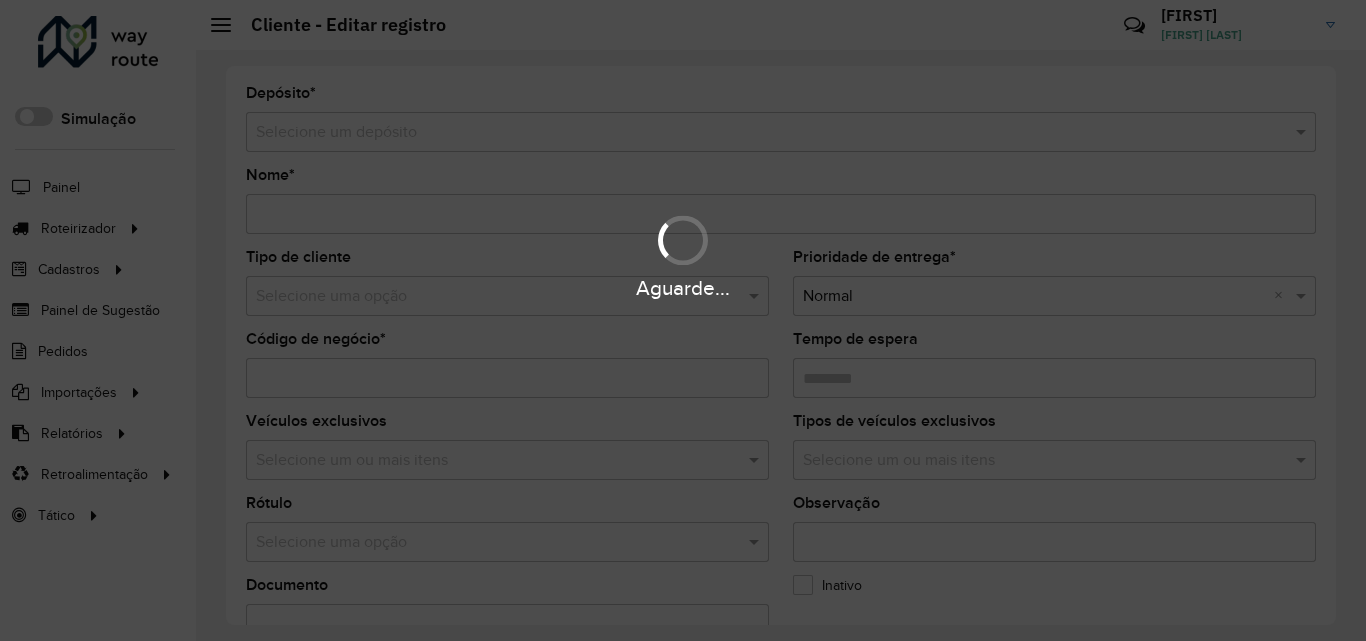type on "*********" 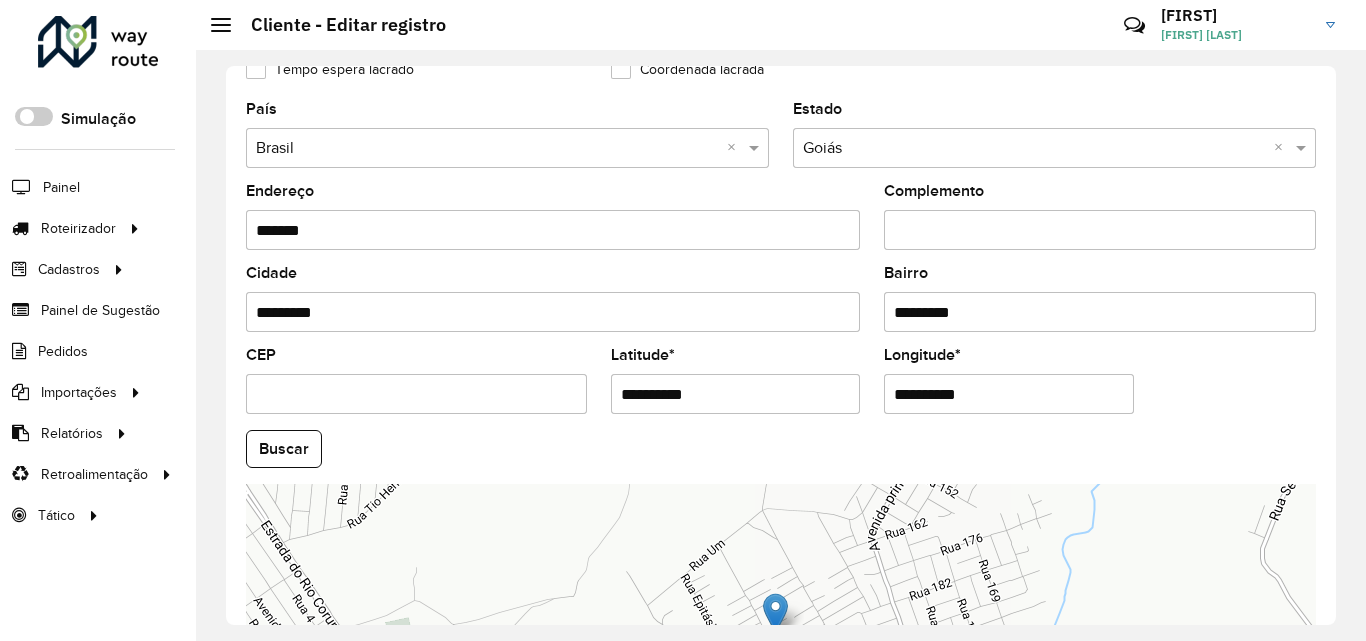 scroll, scrollTop: 600, scrollLeft: 0, axis: vertical 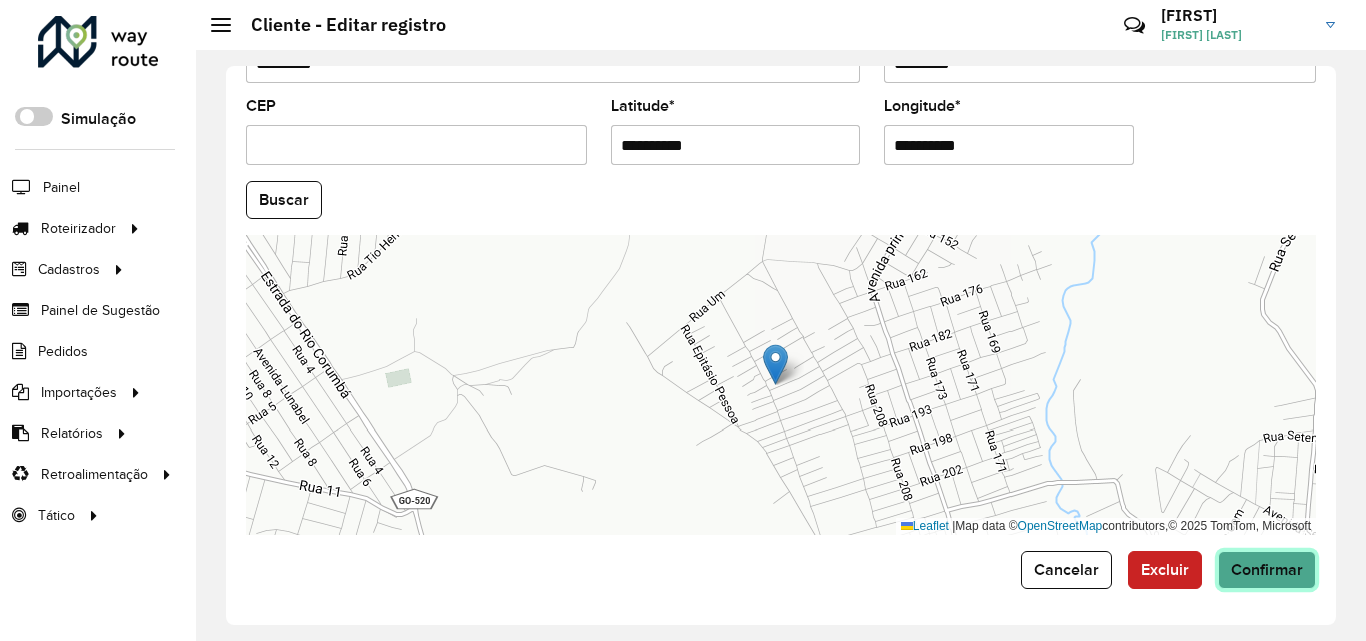 click on "Confirmar" 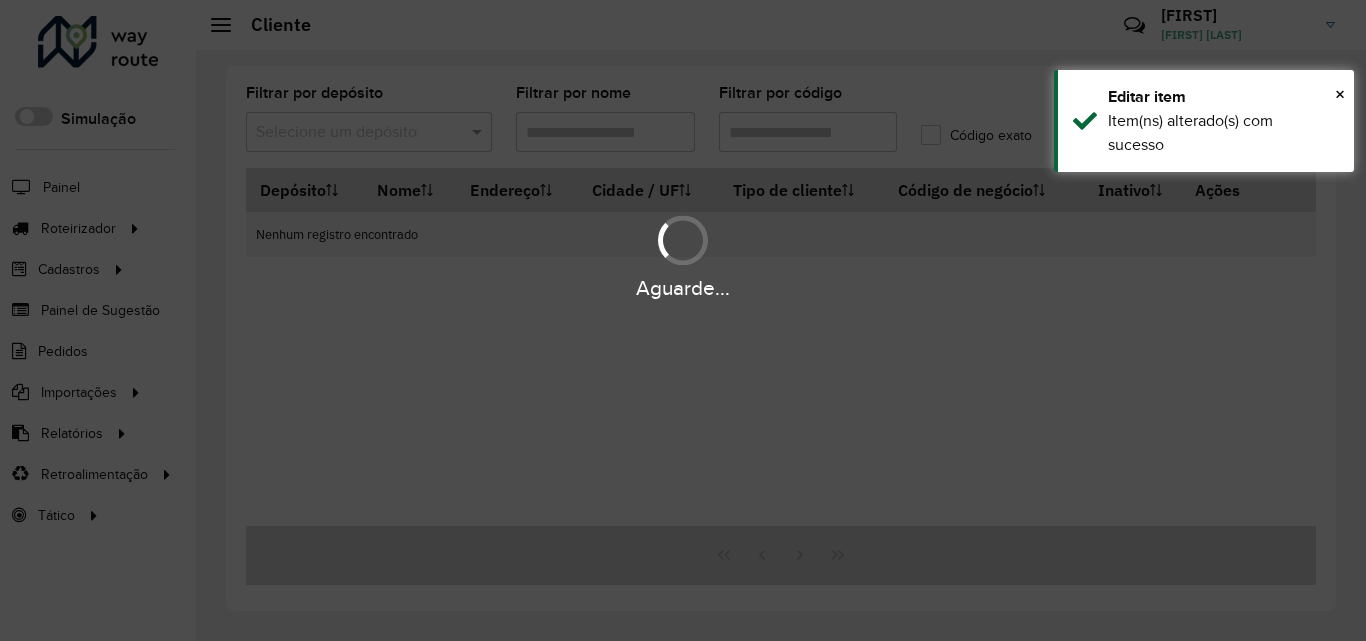 type on "*****" 